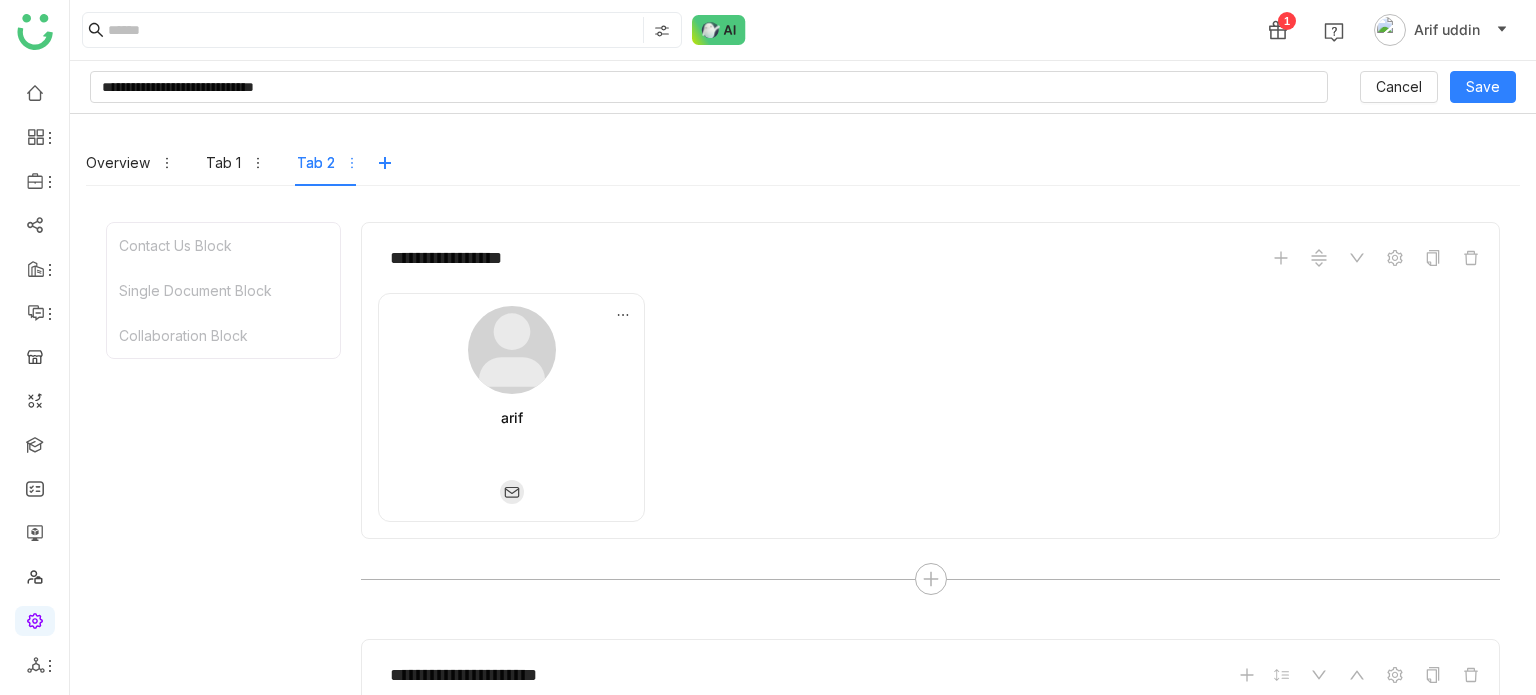 scroll, scrollTop: 0, scrollLeft: 0, axis: both 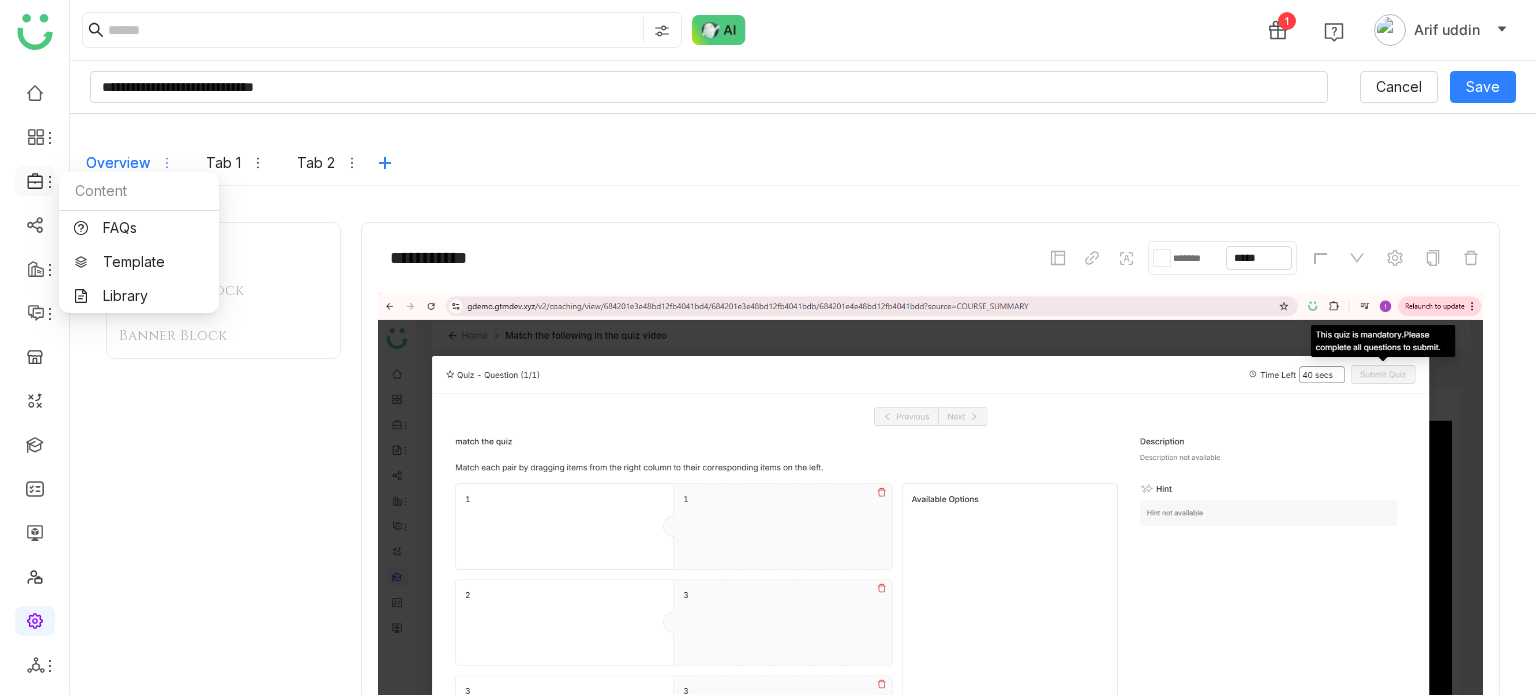 click 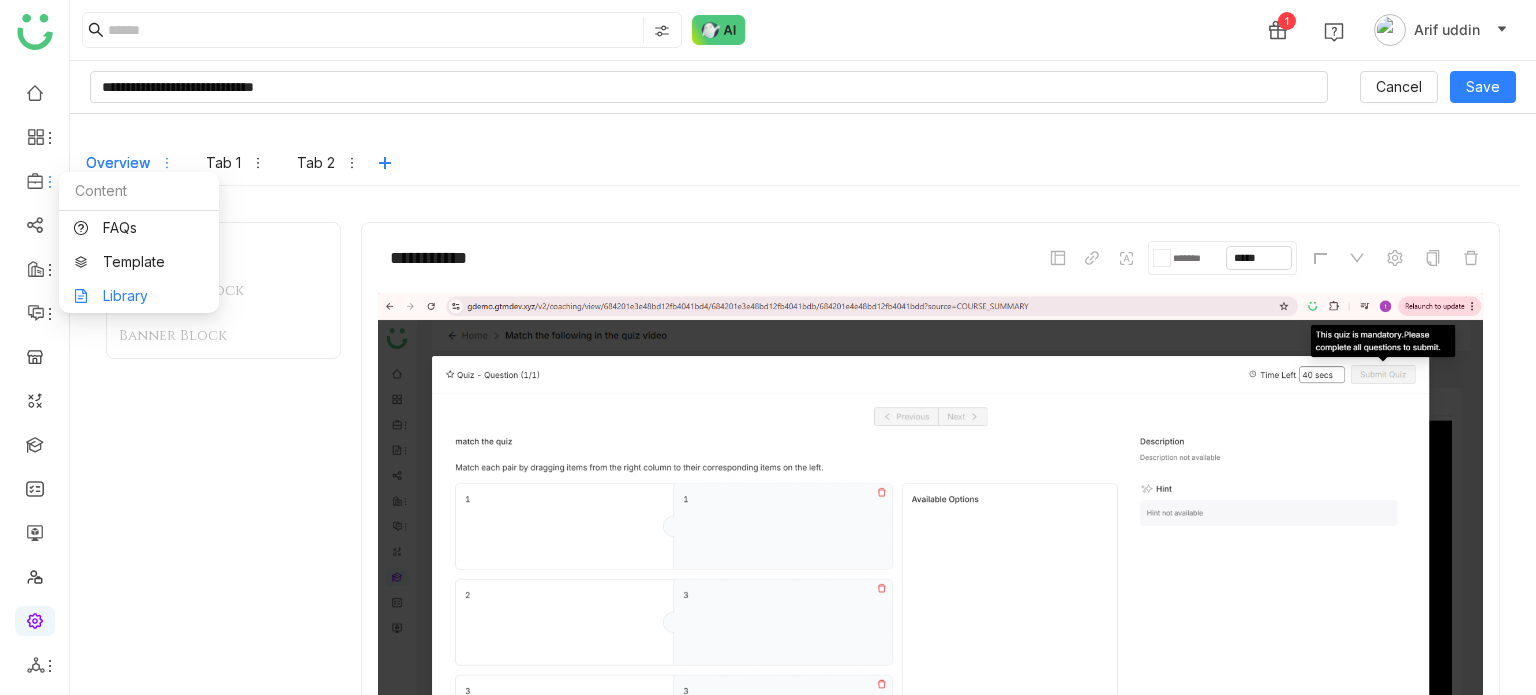 click on "Library" at bounding box center [139, 296] 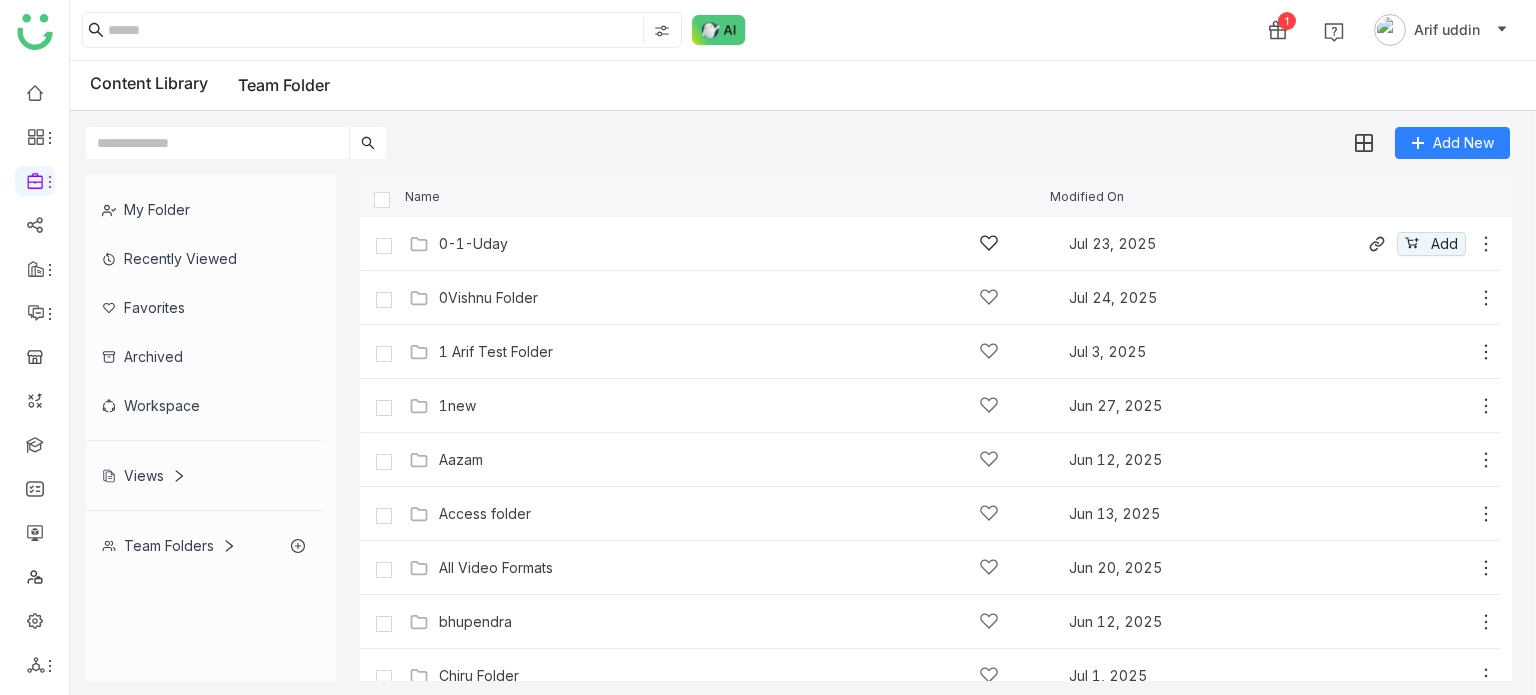 click on "0-1-Uday   Jul 23, 2025
Add" 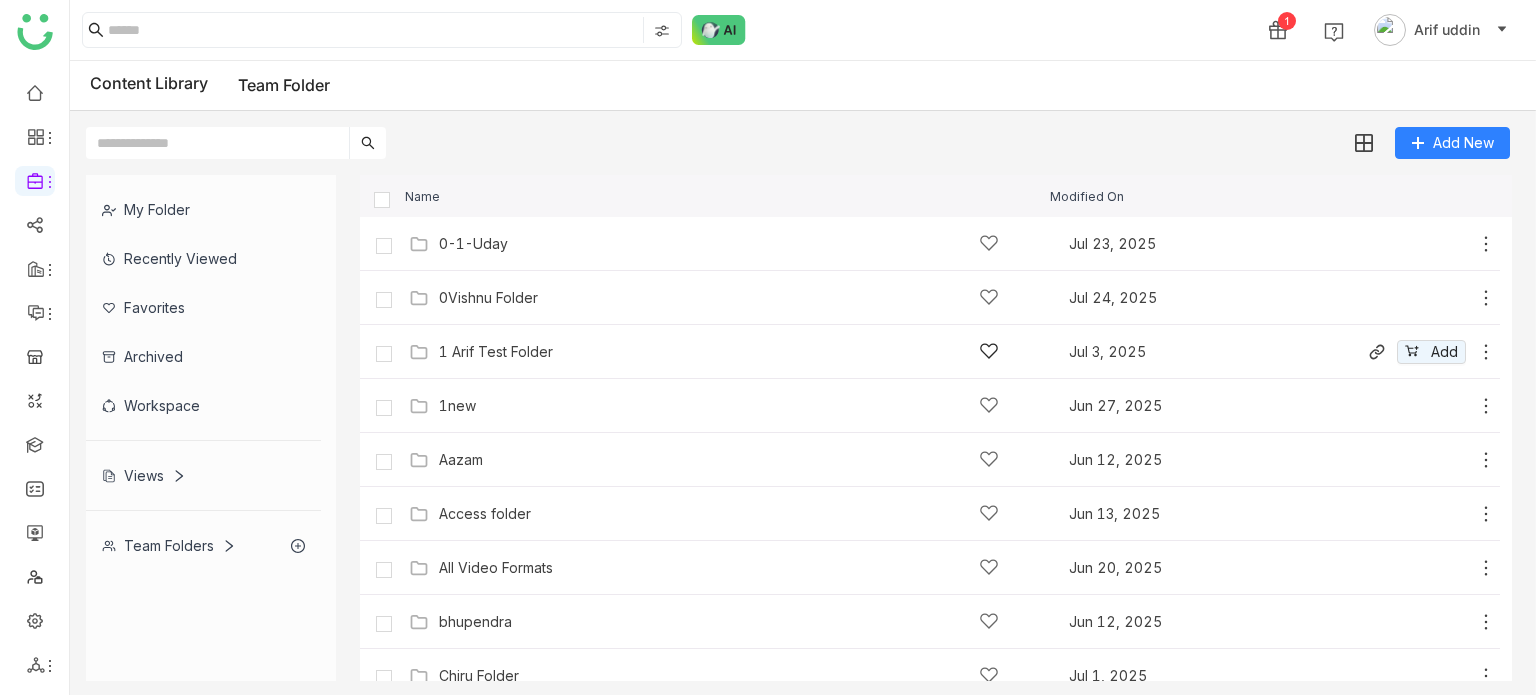 click on "1 Arif Test Folder" 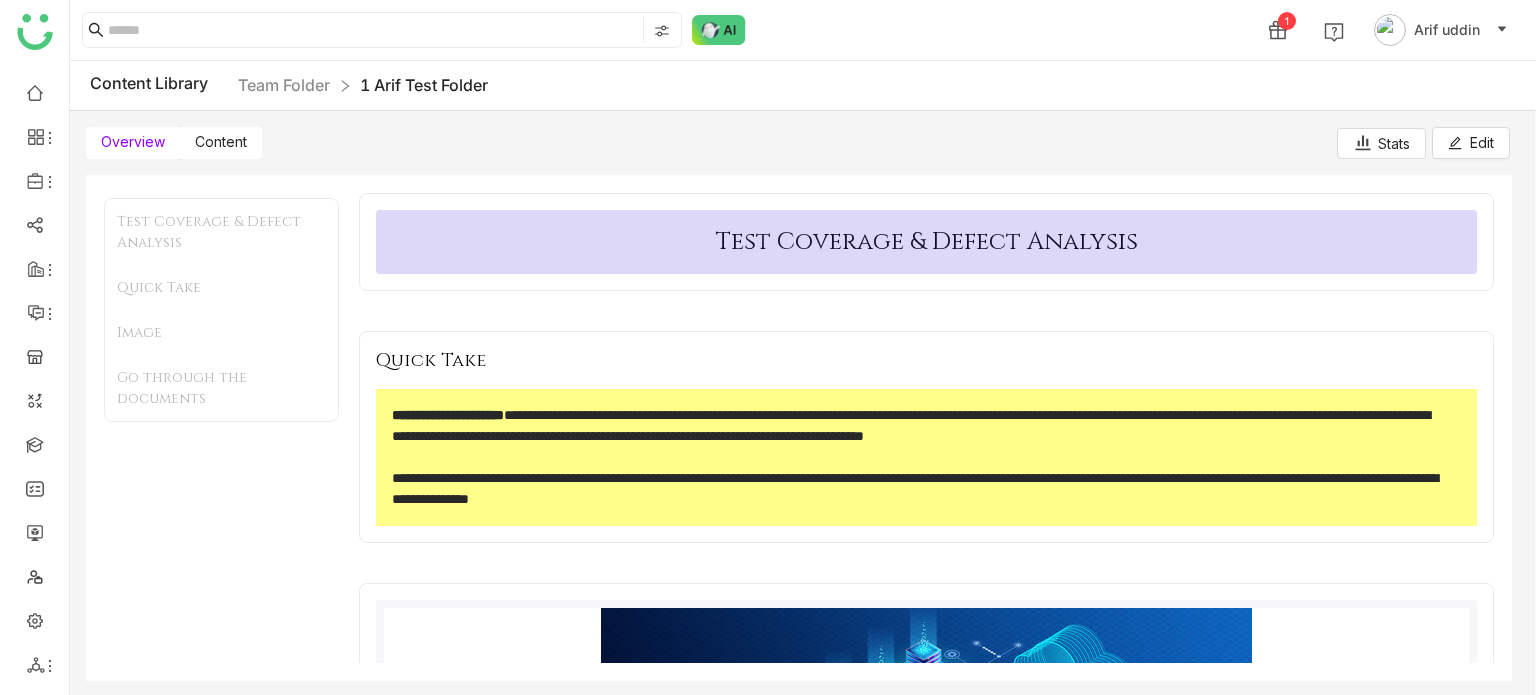 drag, startPoint x: 228, startPoint y: 131, endPoint x: 253, endPoint y: 147, distance: 29.681644 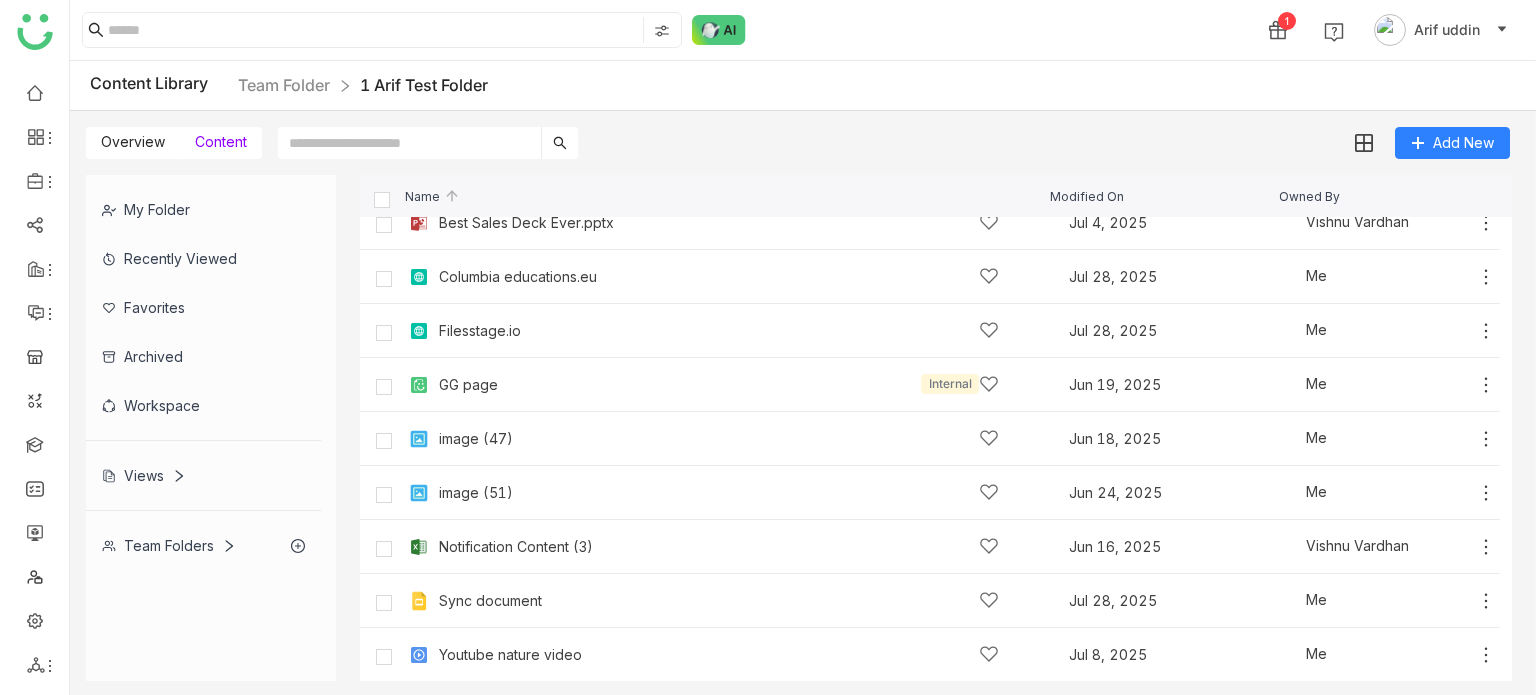 scroll, scrollTop: 0, scrollLeft: 0, axis: both 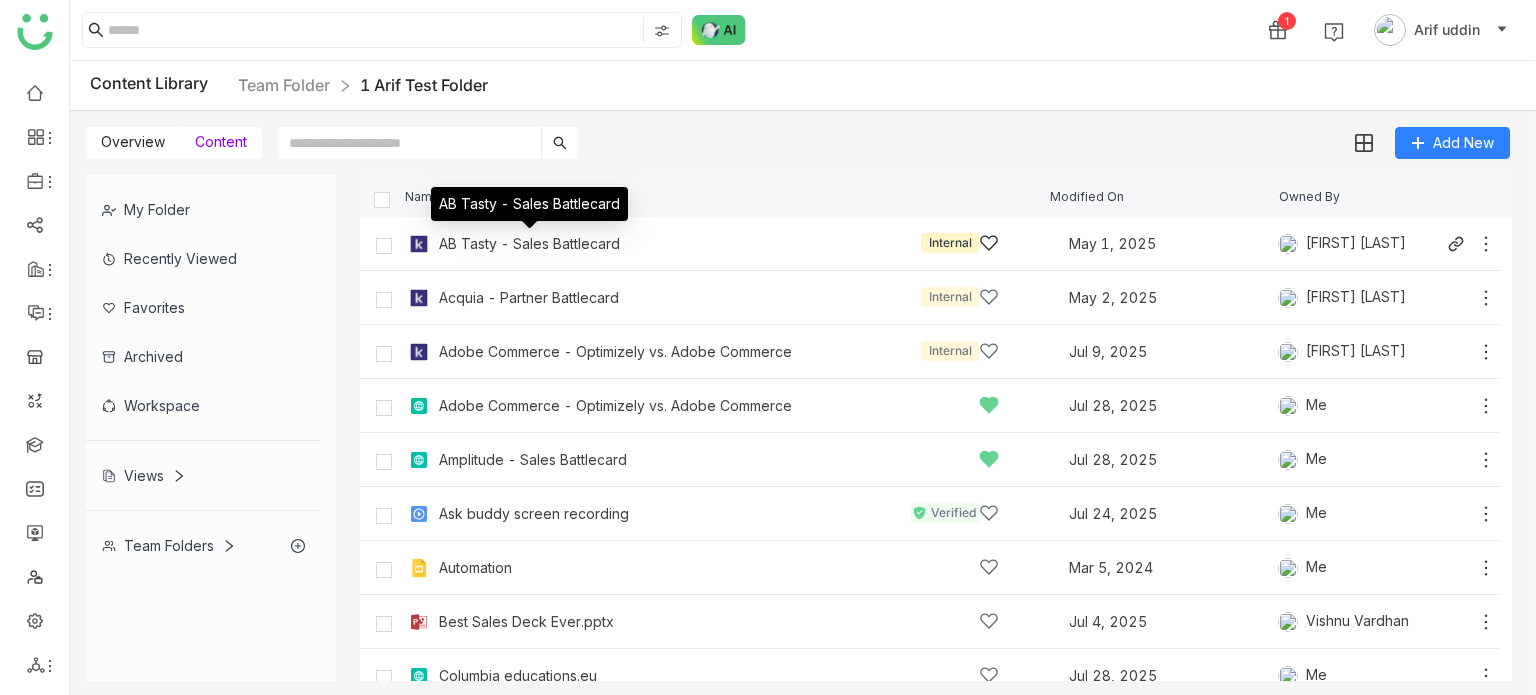 click on "AB Tasty - Sales Battlecard" 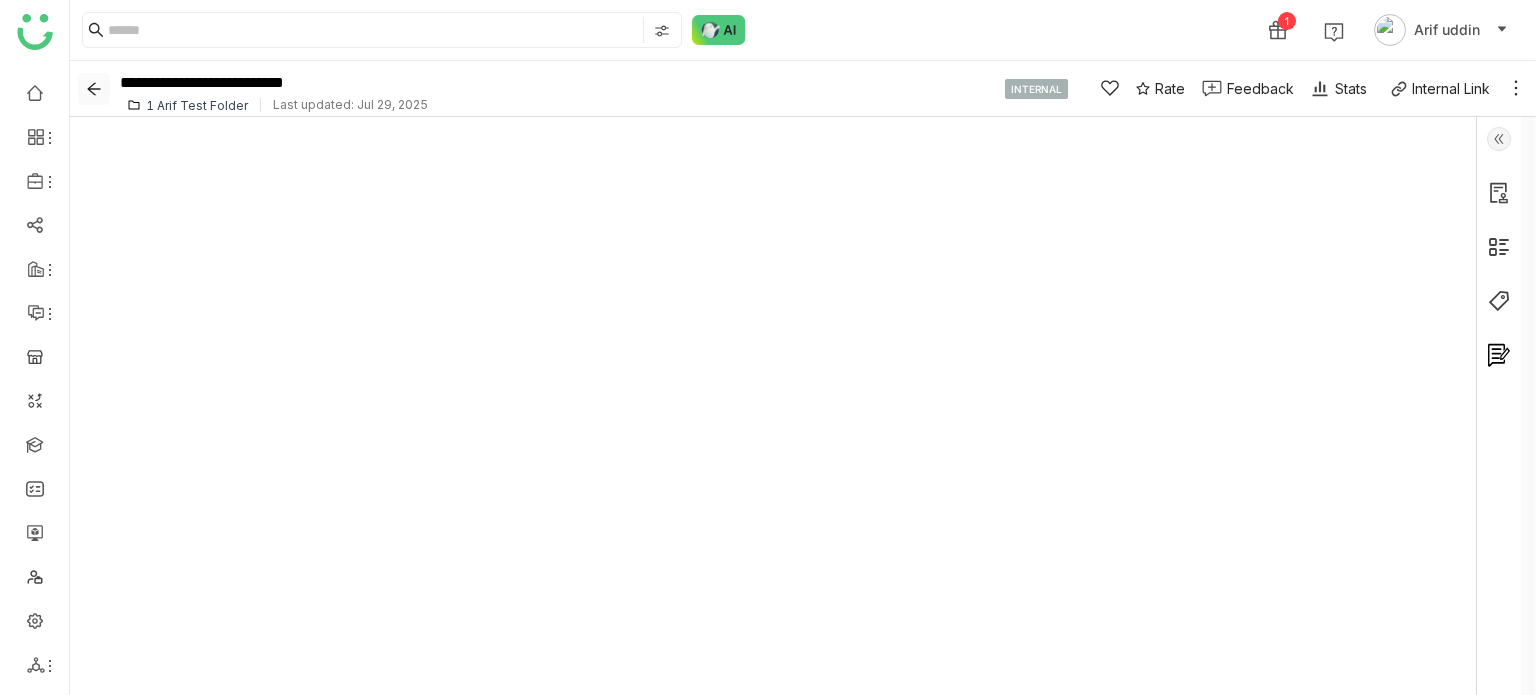 click 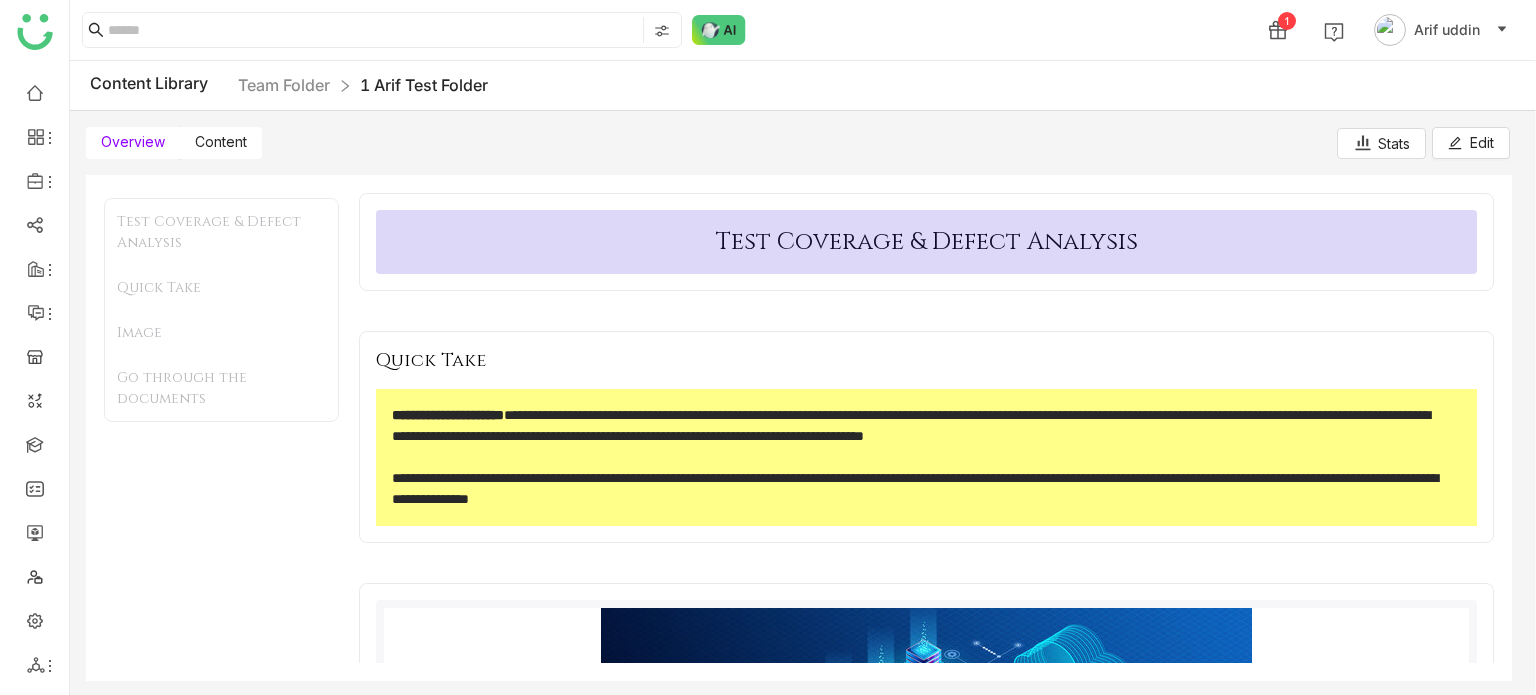 click on "Content" at bounding box center [221, 141] 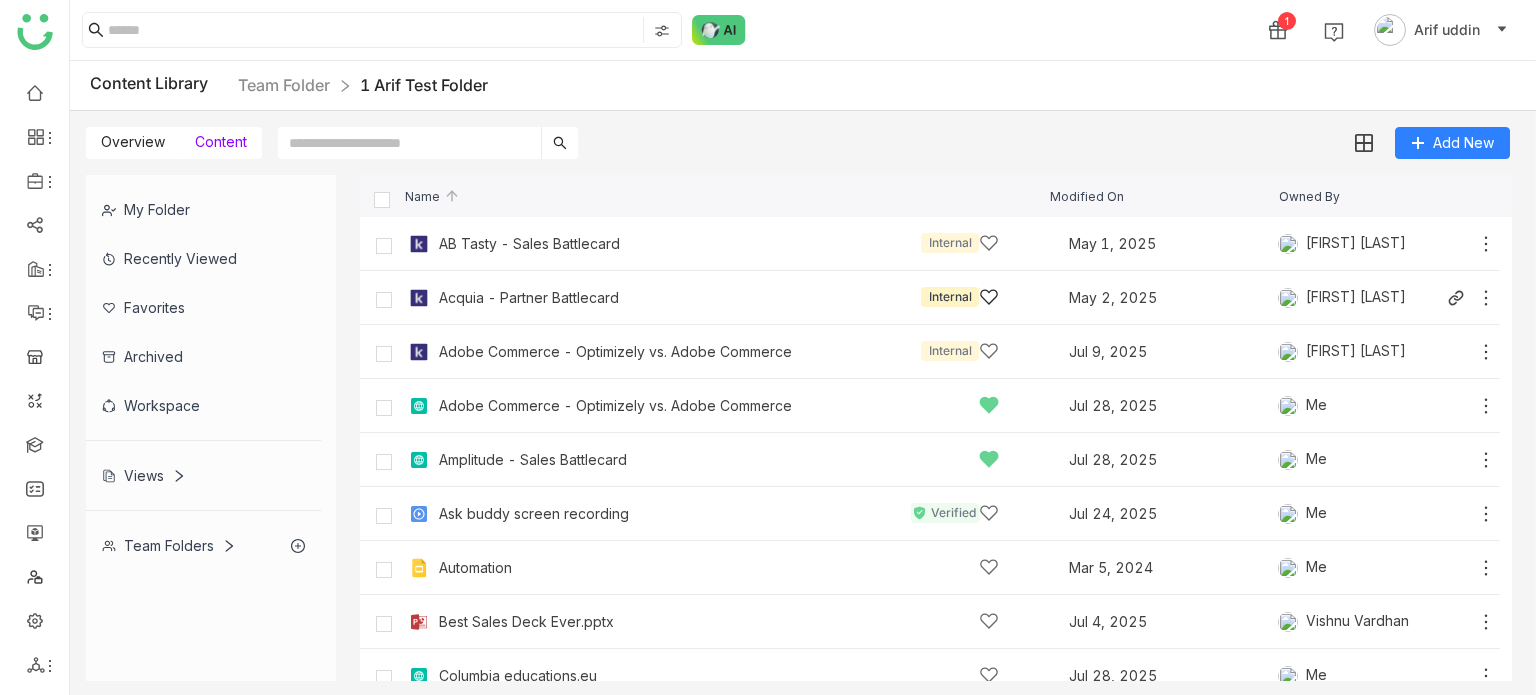click on "Acquia - Partner Battlecard   Internal   May 2, 2025   [FIRST] [LAST]" 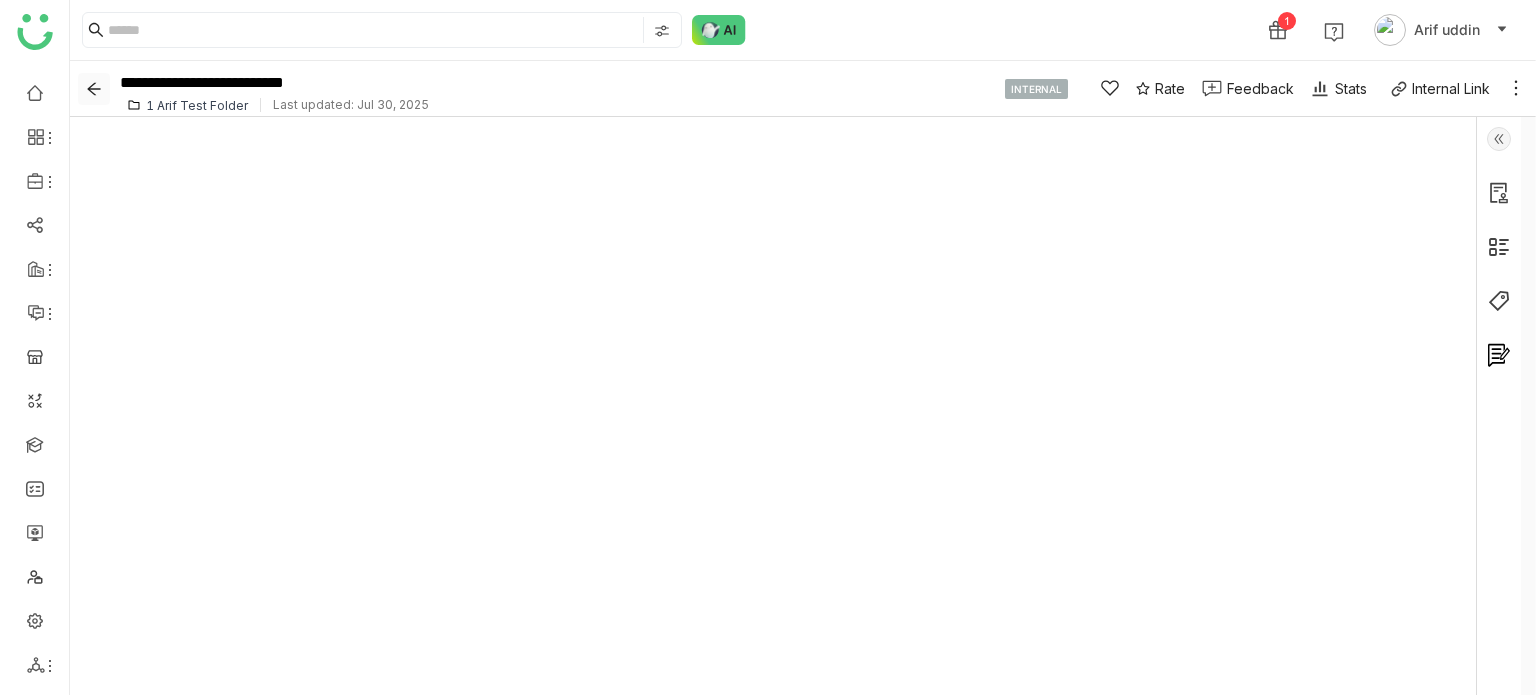 click 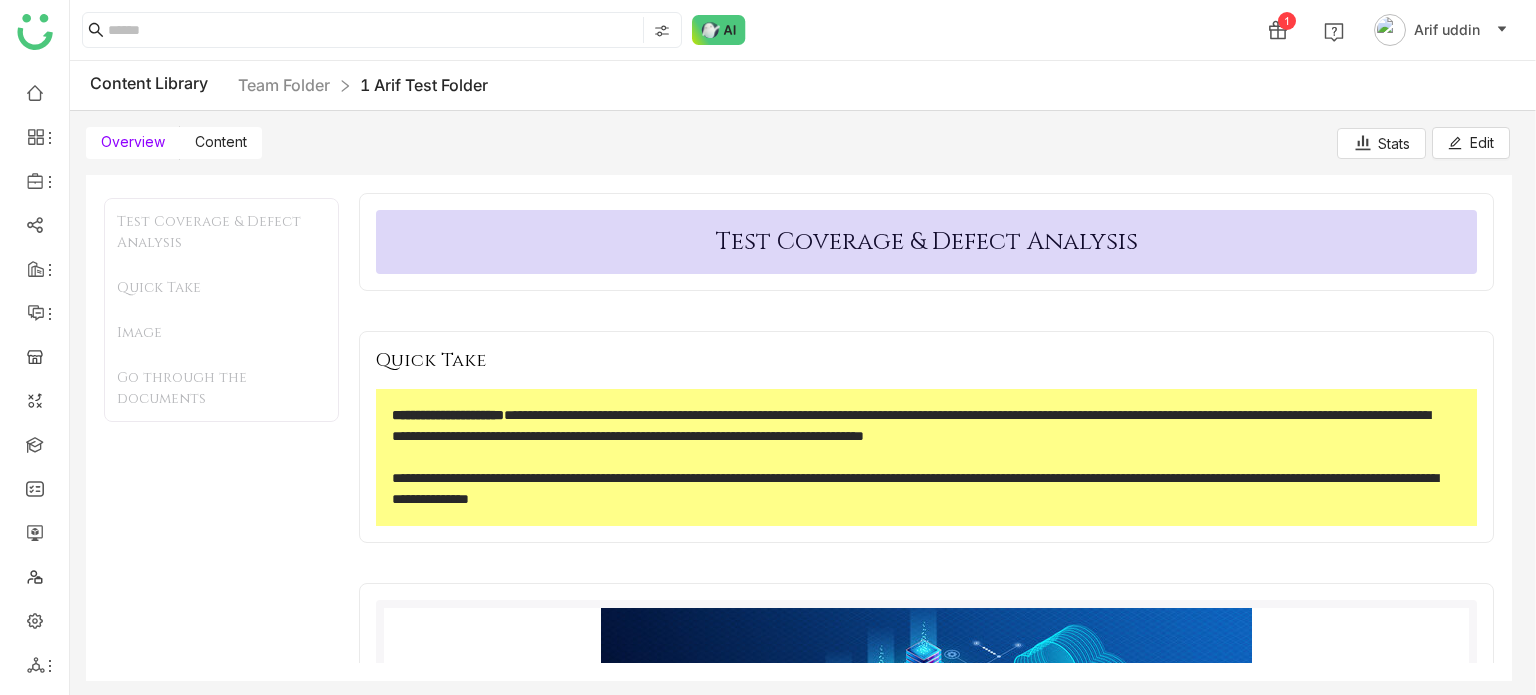 click on "Content" at bounding box center [221, 143] 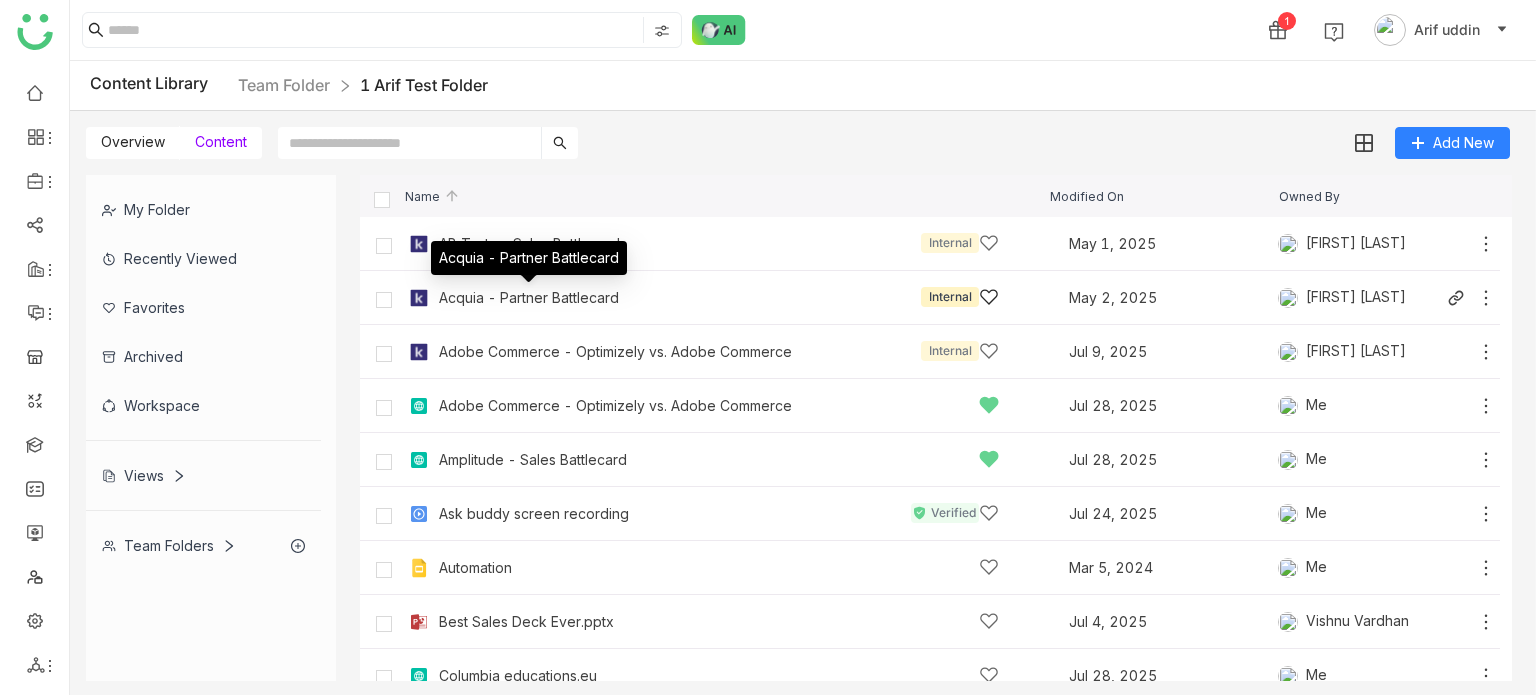click on "Acquia - Partner Battlecard" 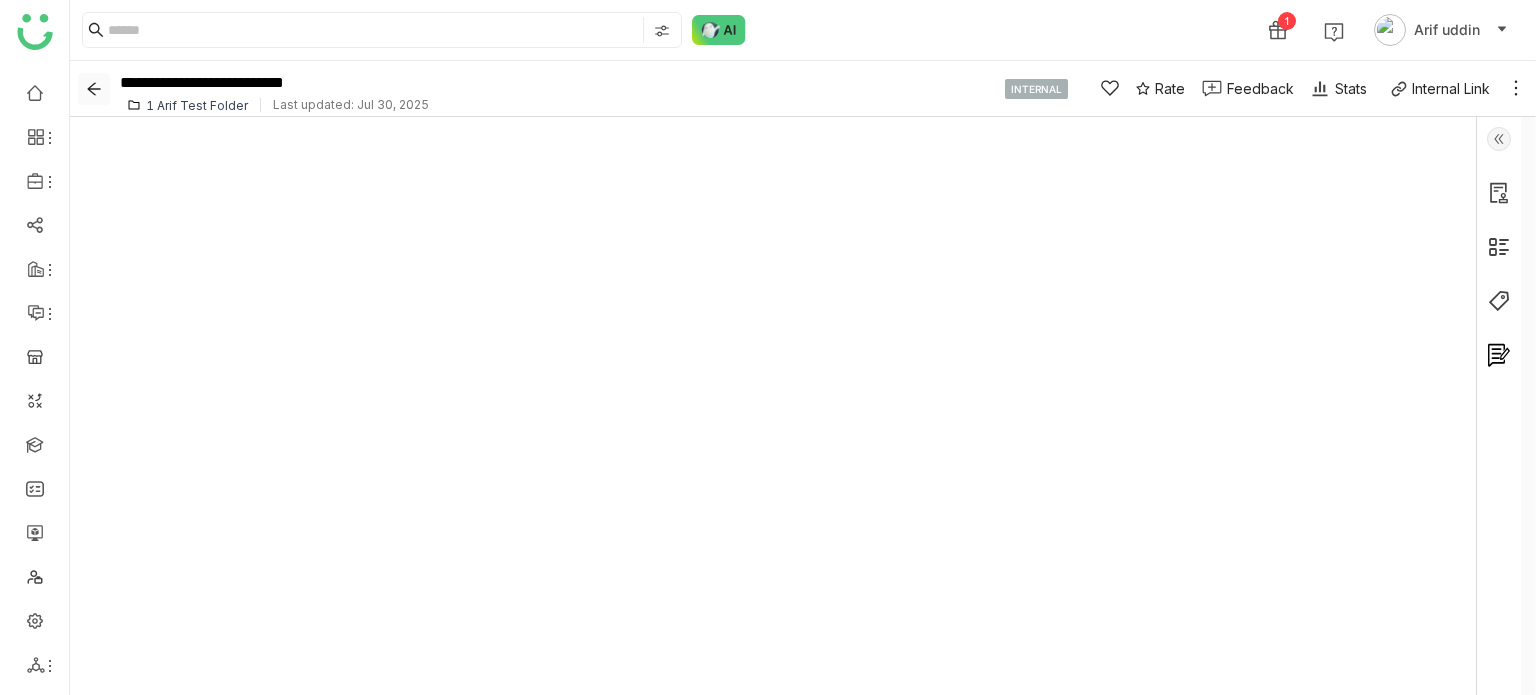 click 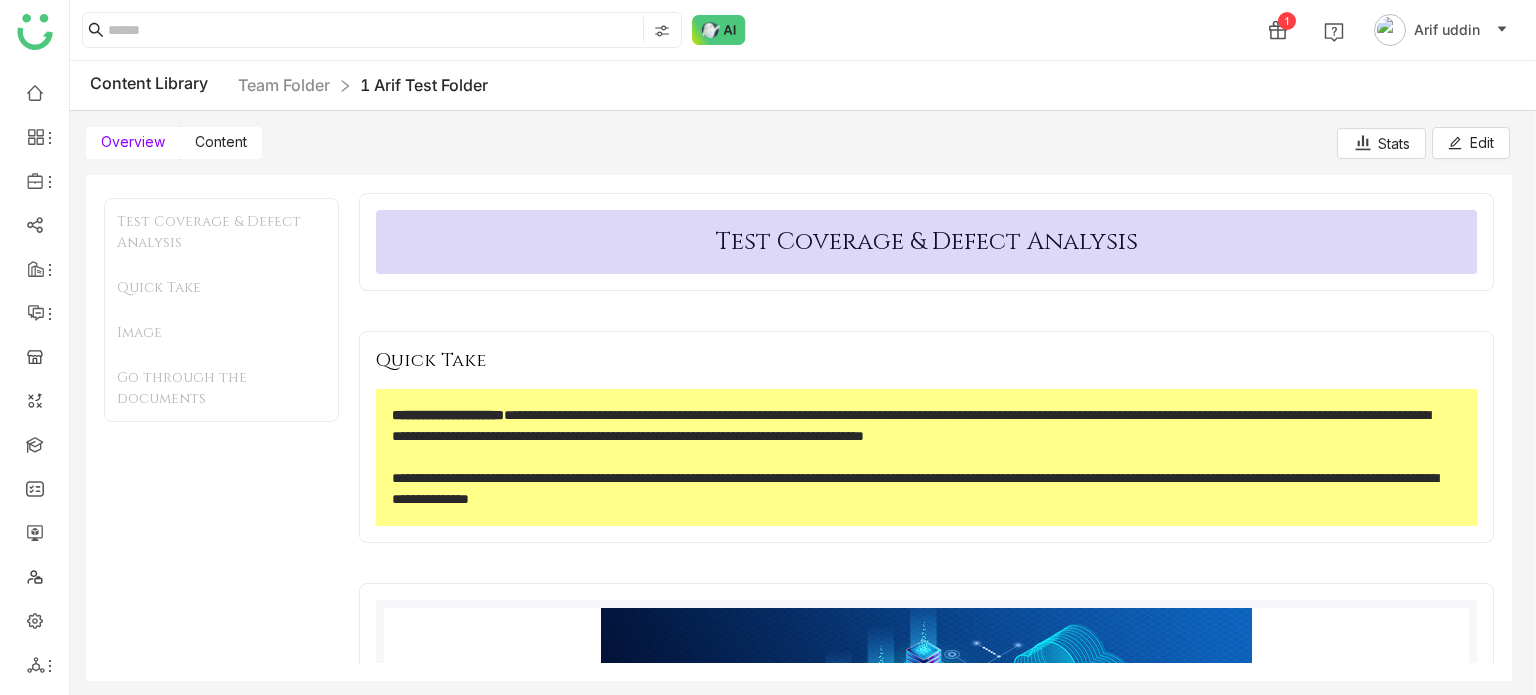 click on "Content" at bounding box center [221, 141] 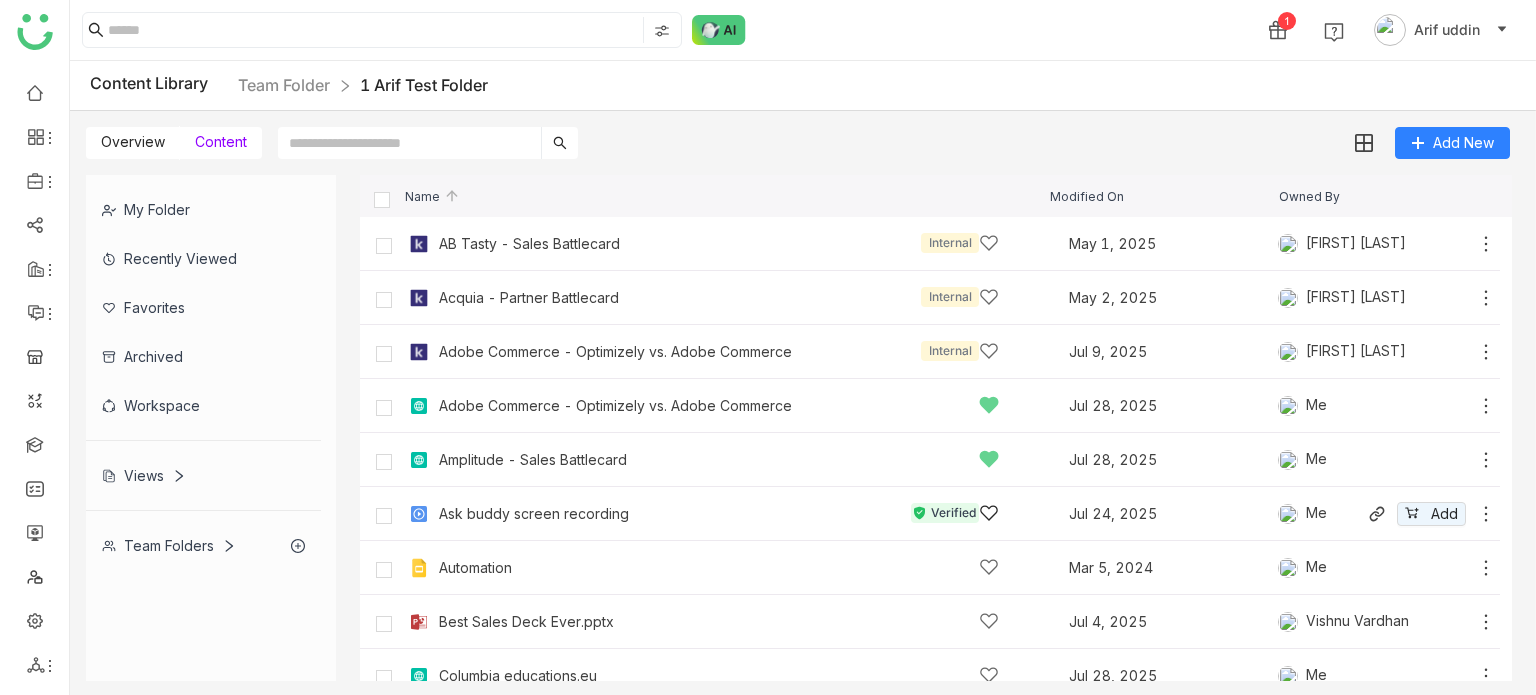 click on "Ask buddy screen recording   Verified" 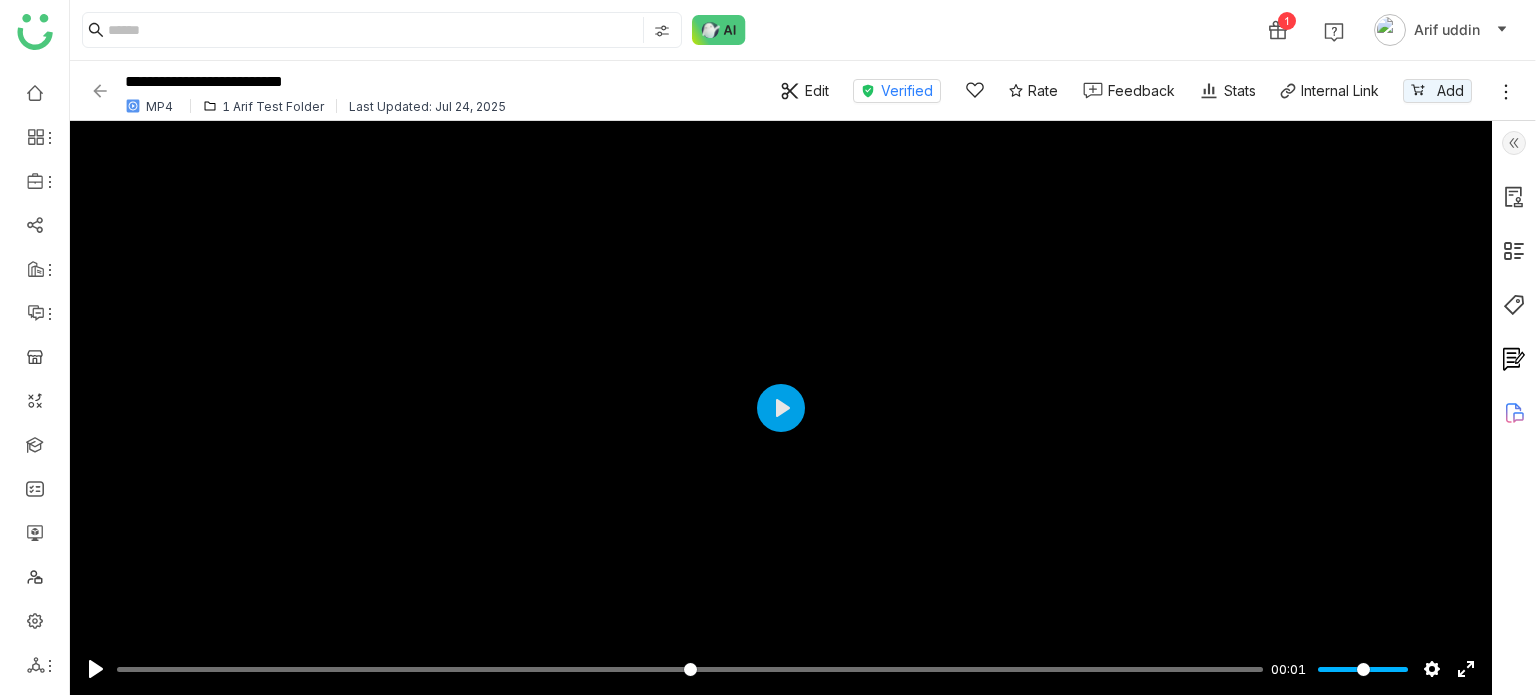 click 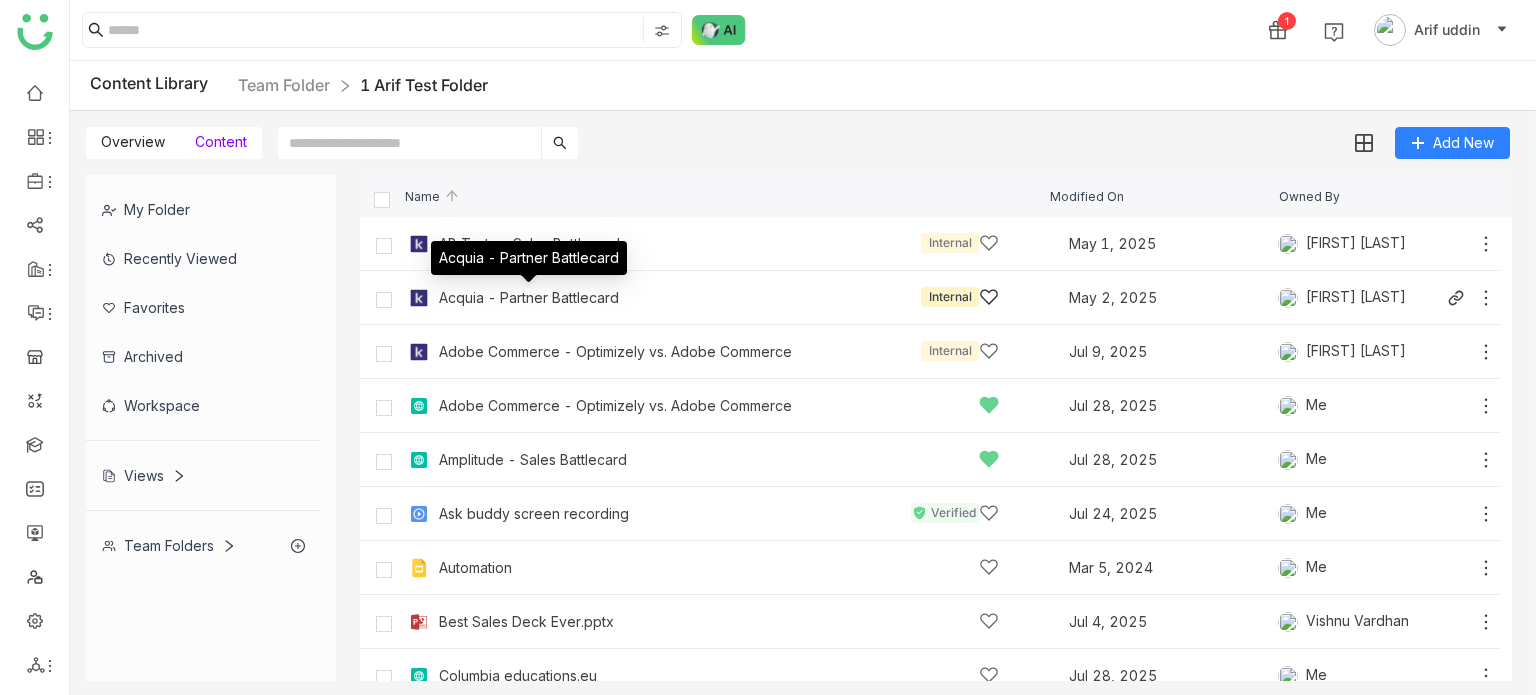 click on "Acquia - Partner Battlecard" 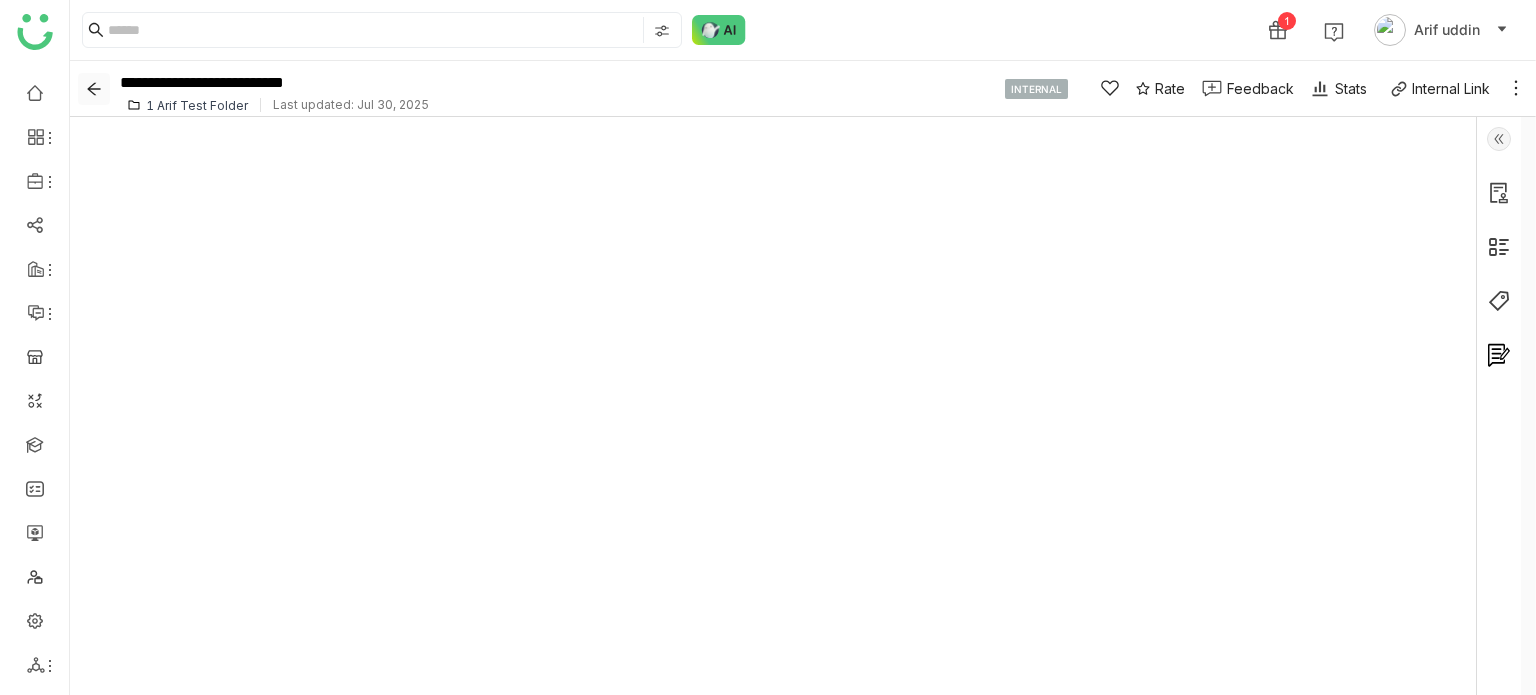 click 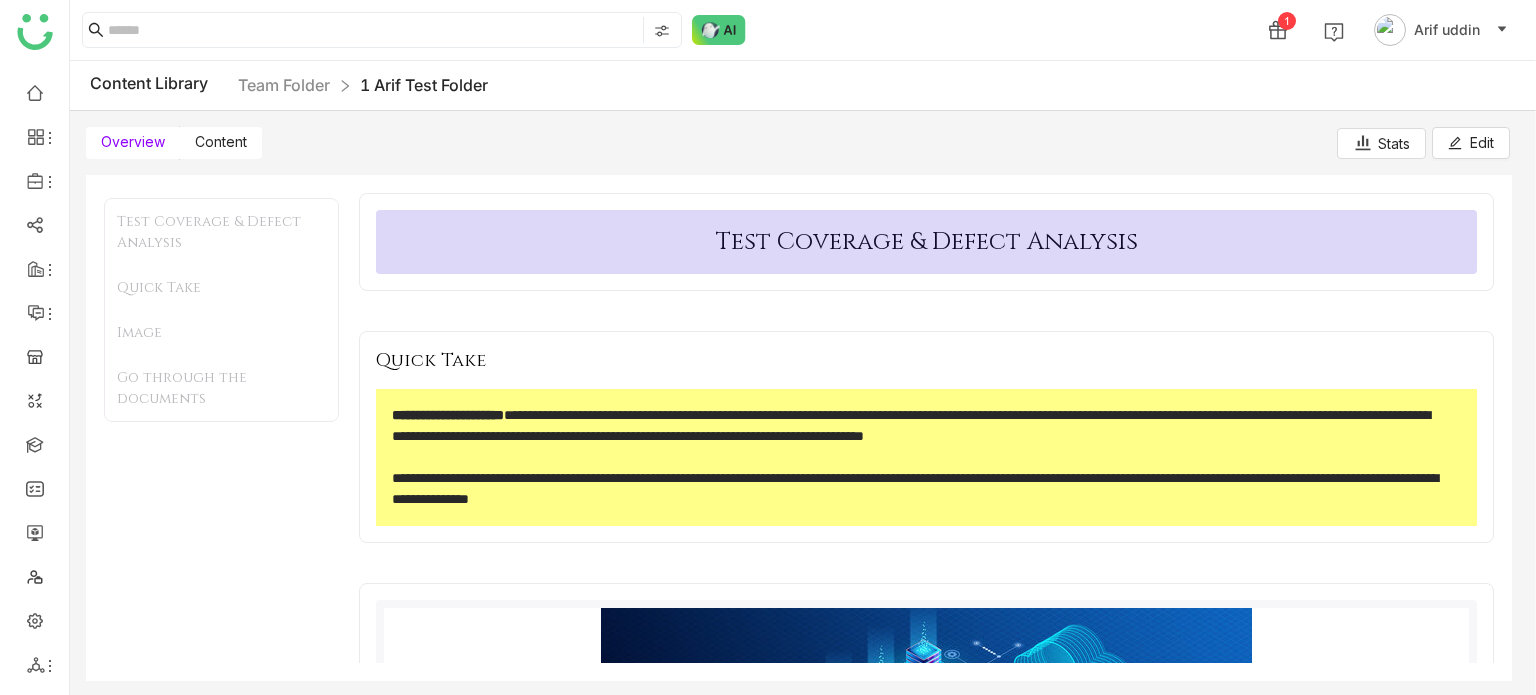 click on "Content" at bounding box center [221, 143] 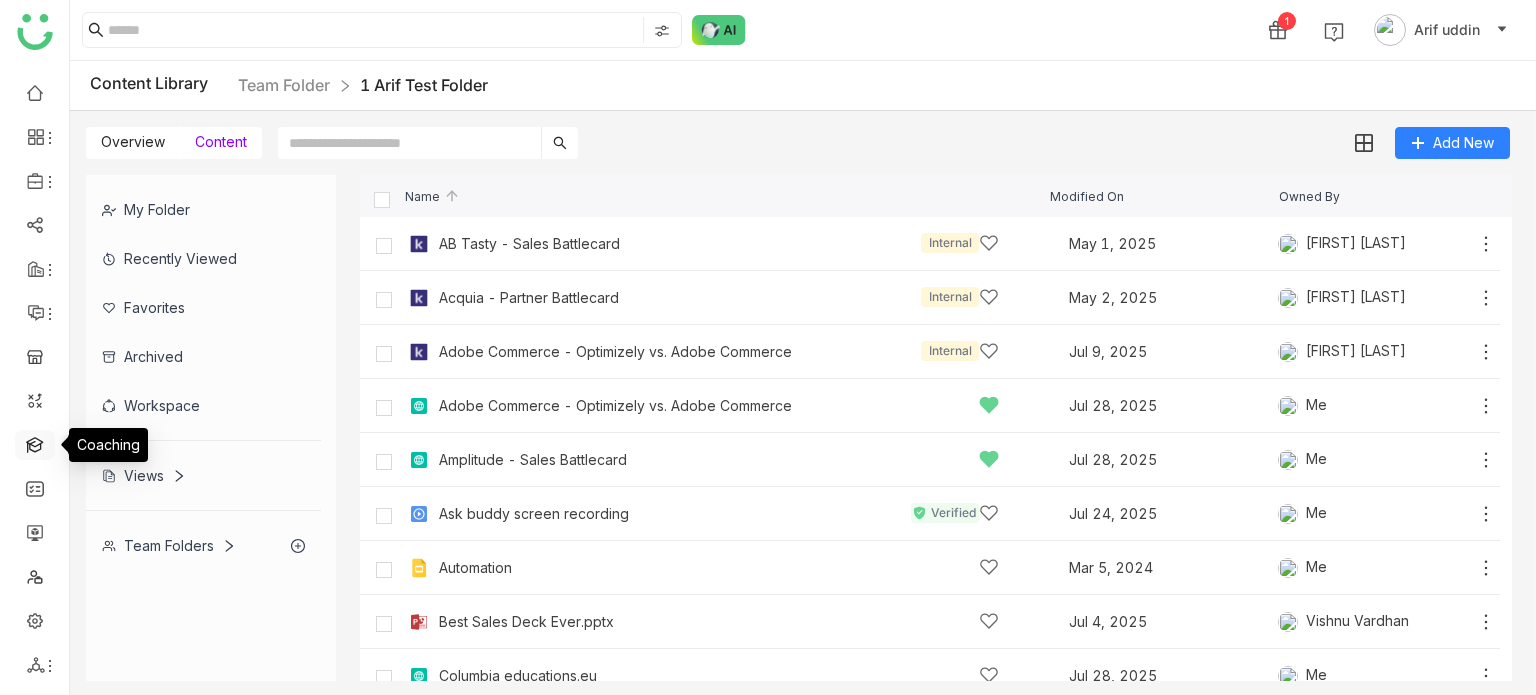 click at bounding box center [35, 443] 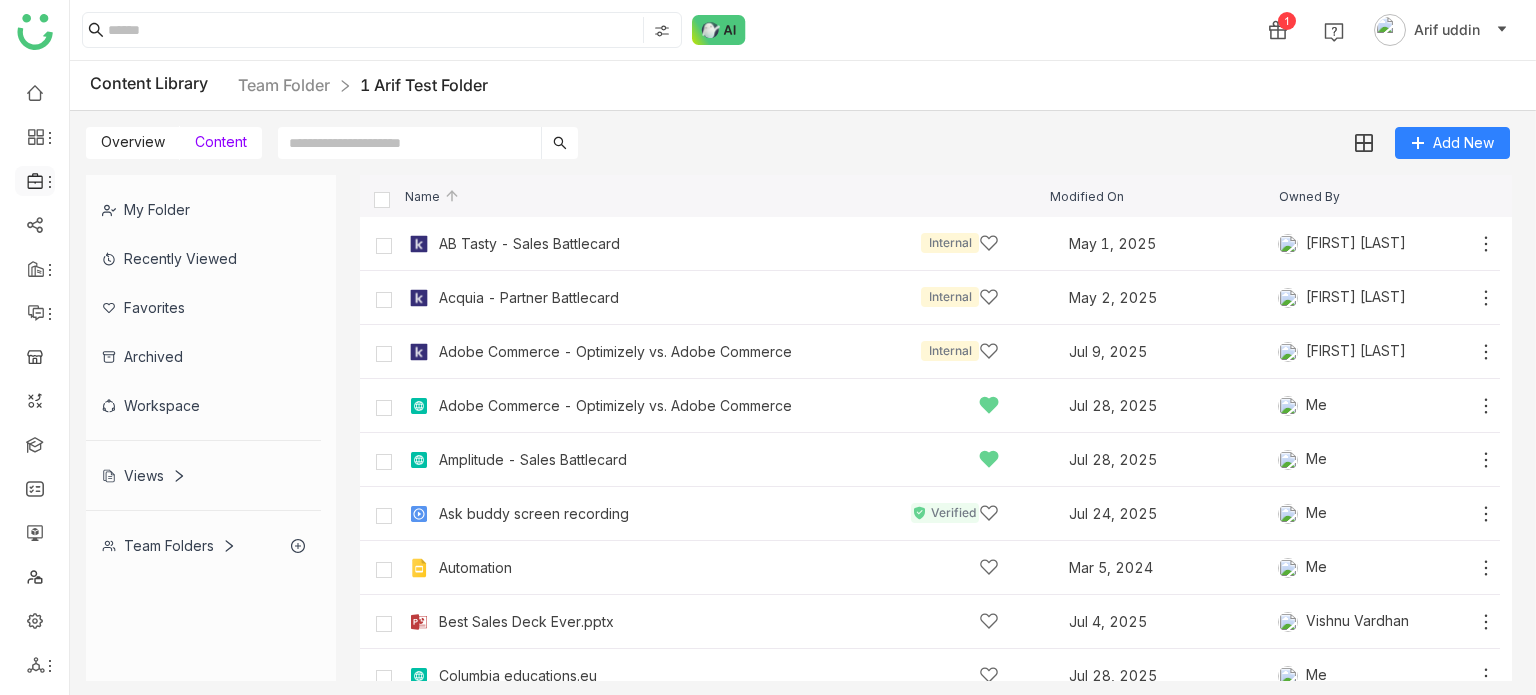 click 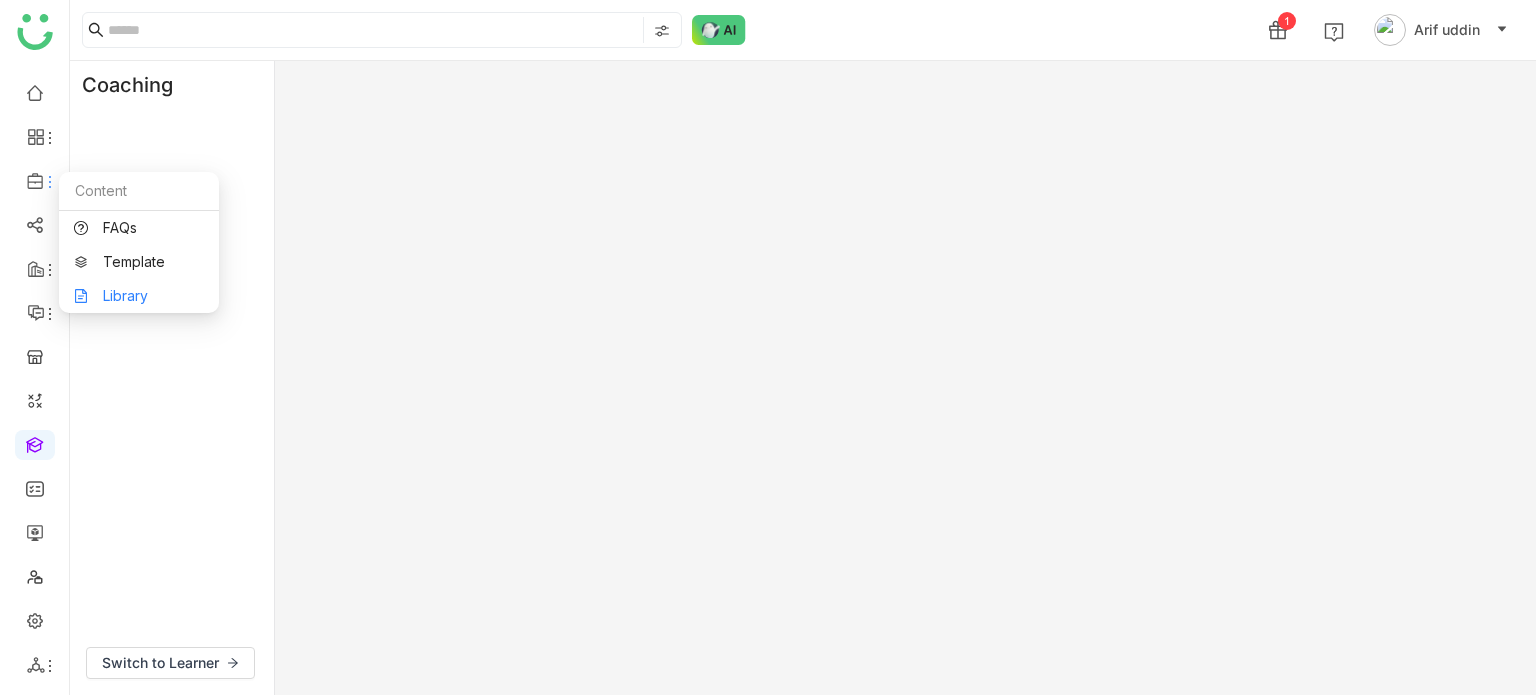 click on "Library" at bounding box center [139, 296] 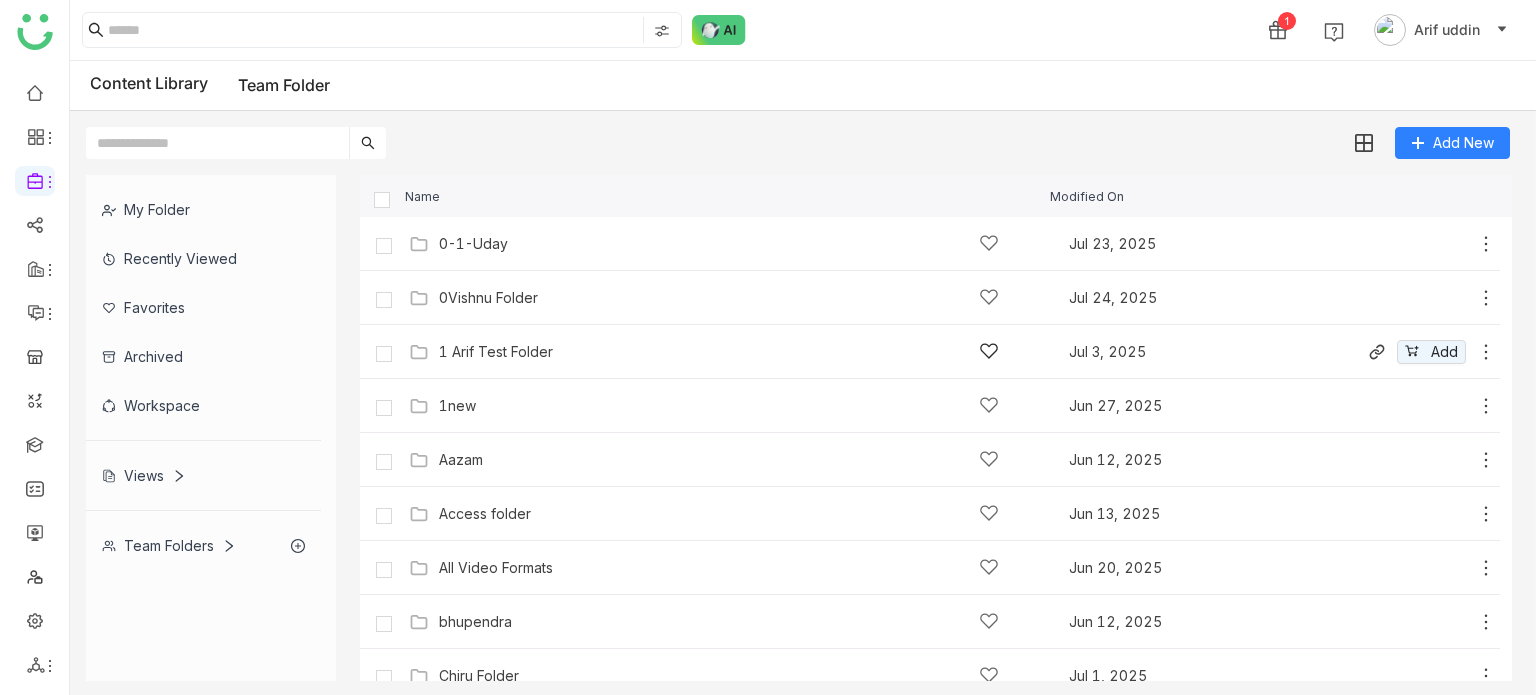 click on "1 Arif Test Folder" 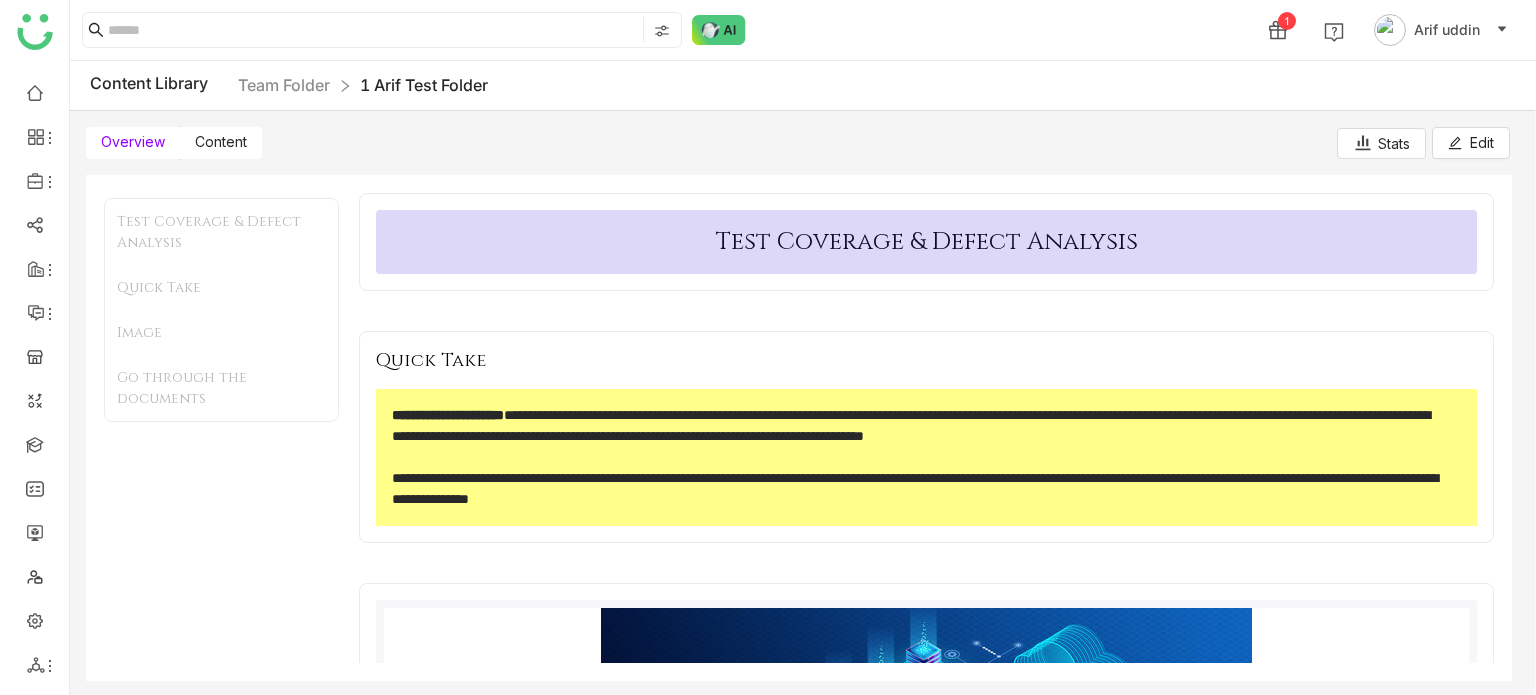click on "Content" at bounding box center (221, 141) 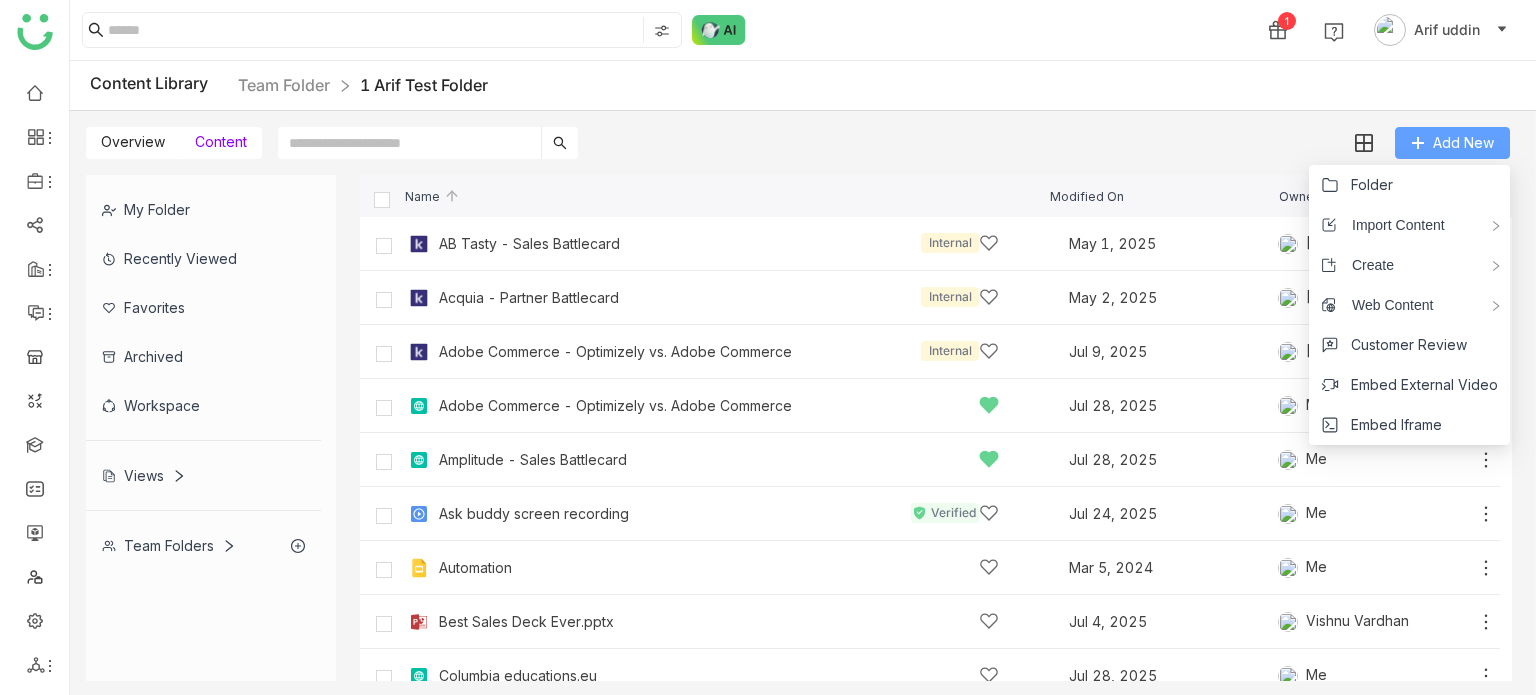 click on "Add New" at bounding box center [1463, 143] 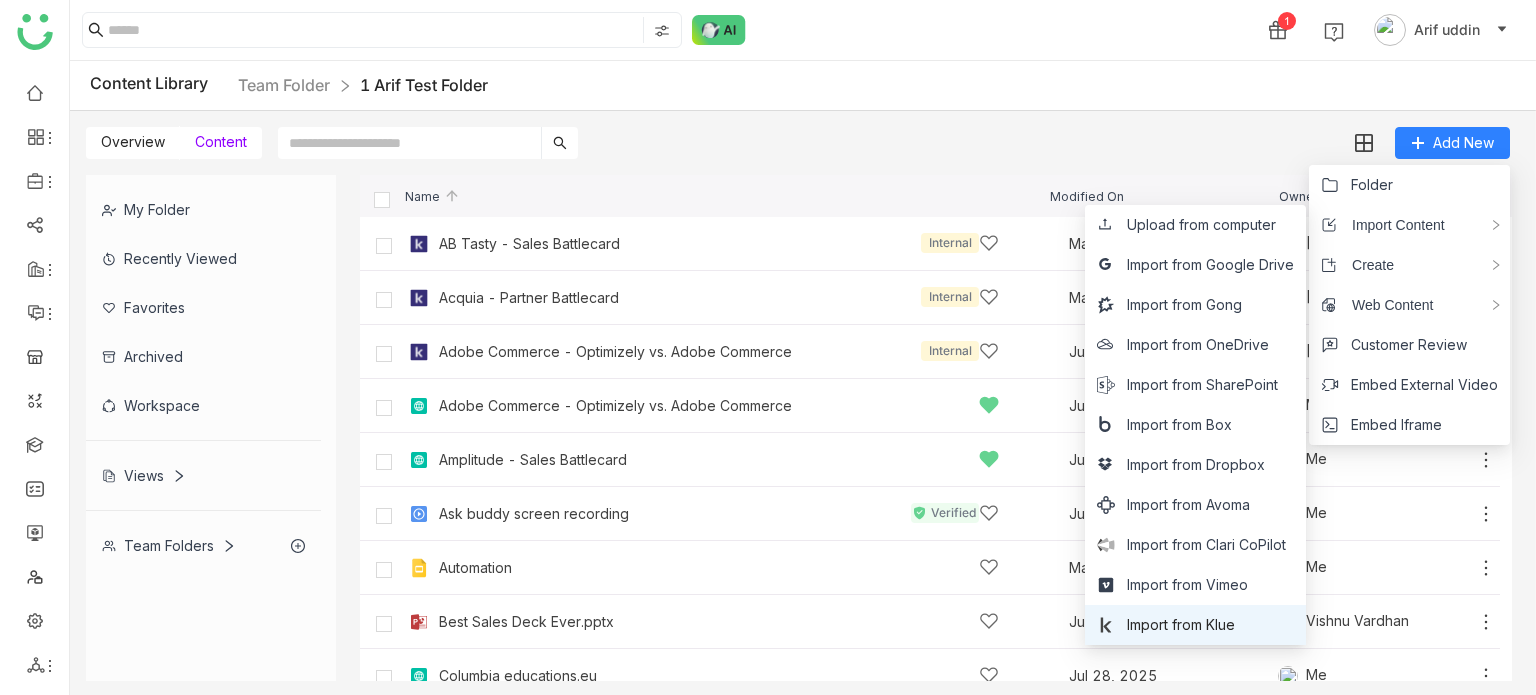 click on "Import from Klue" at bounding box center (1181, 625) 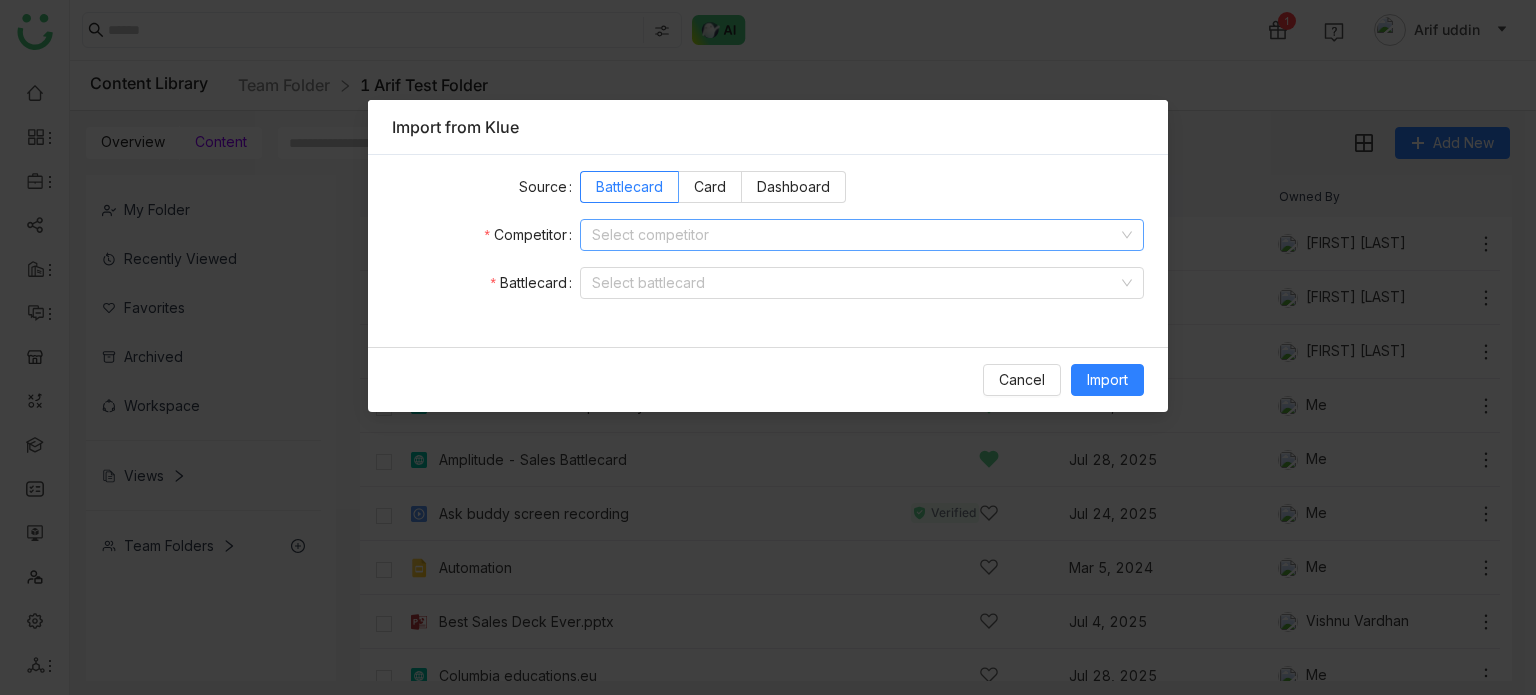 click 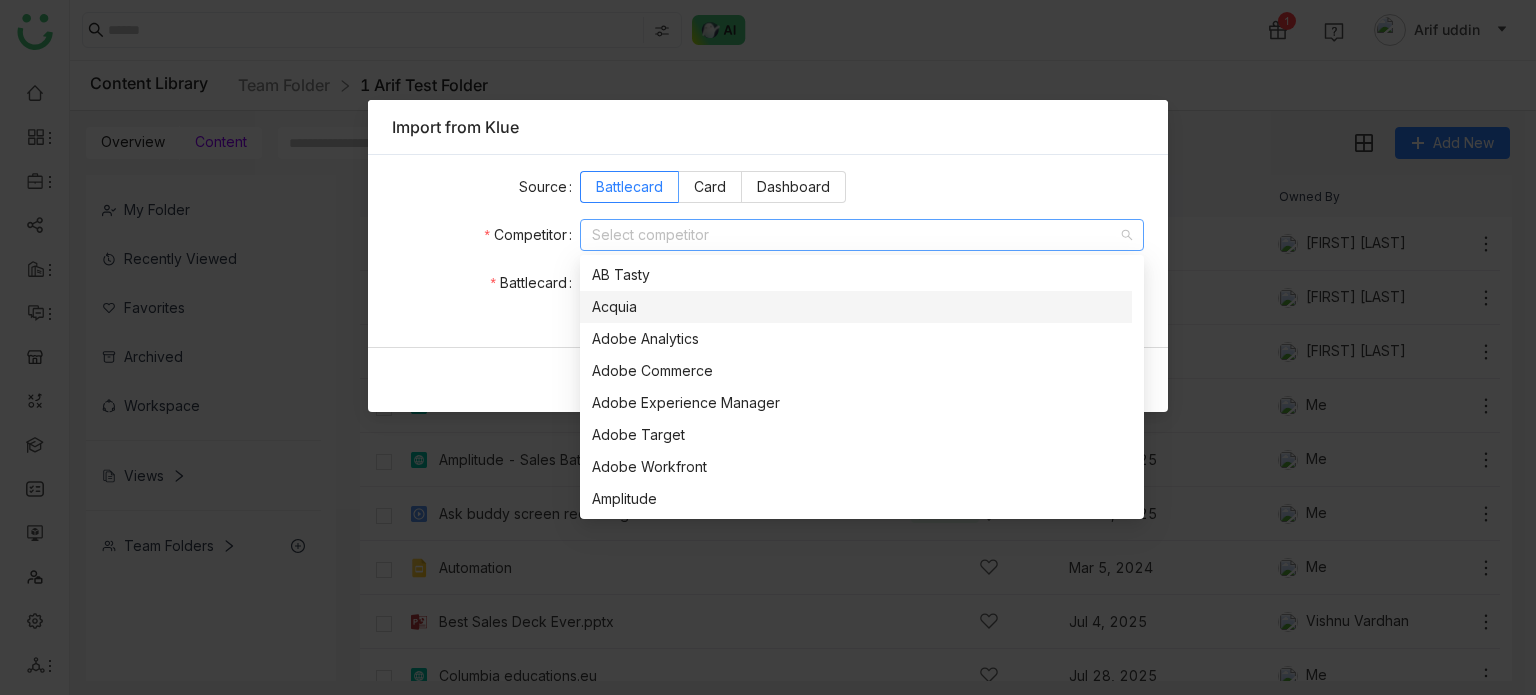 click on "Acquia" at bounding box center (856, 307) 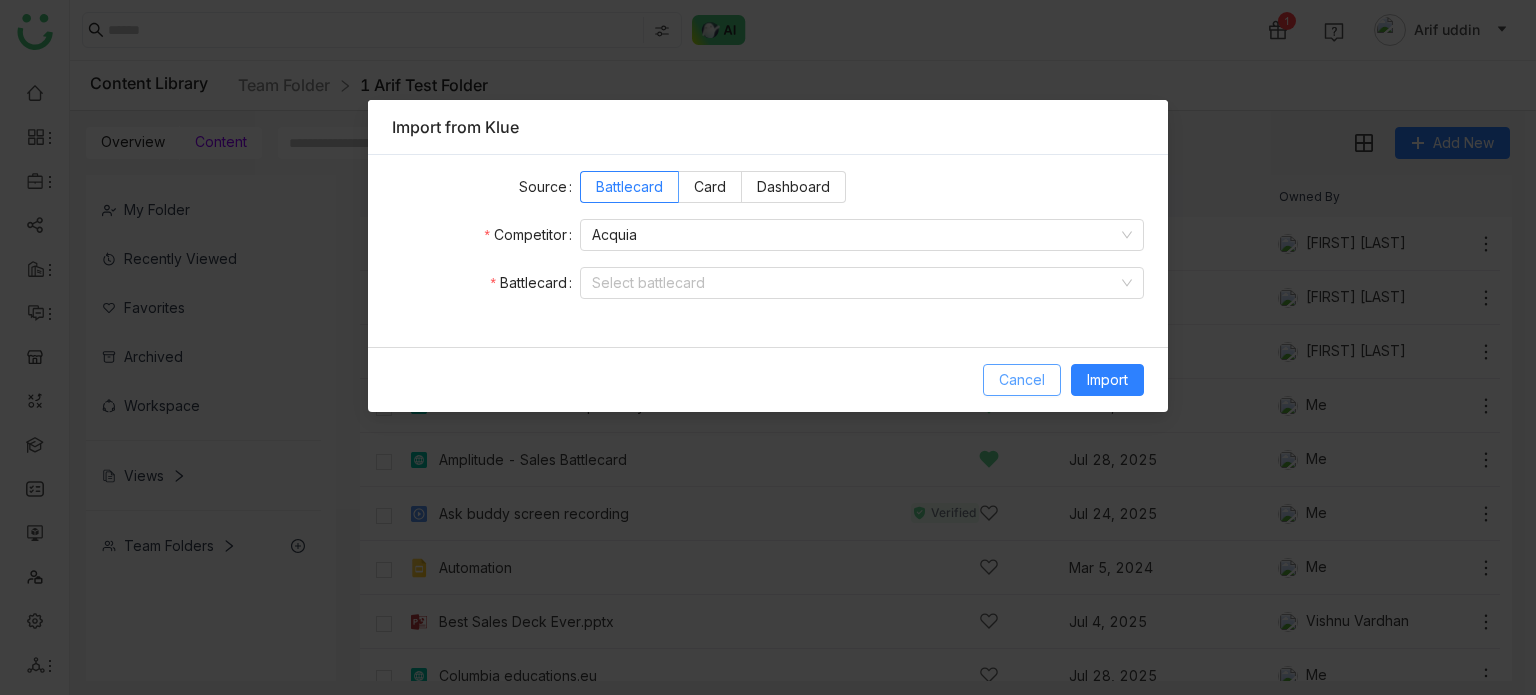 click on "Cancel" at bounding box center [1022, 380] 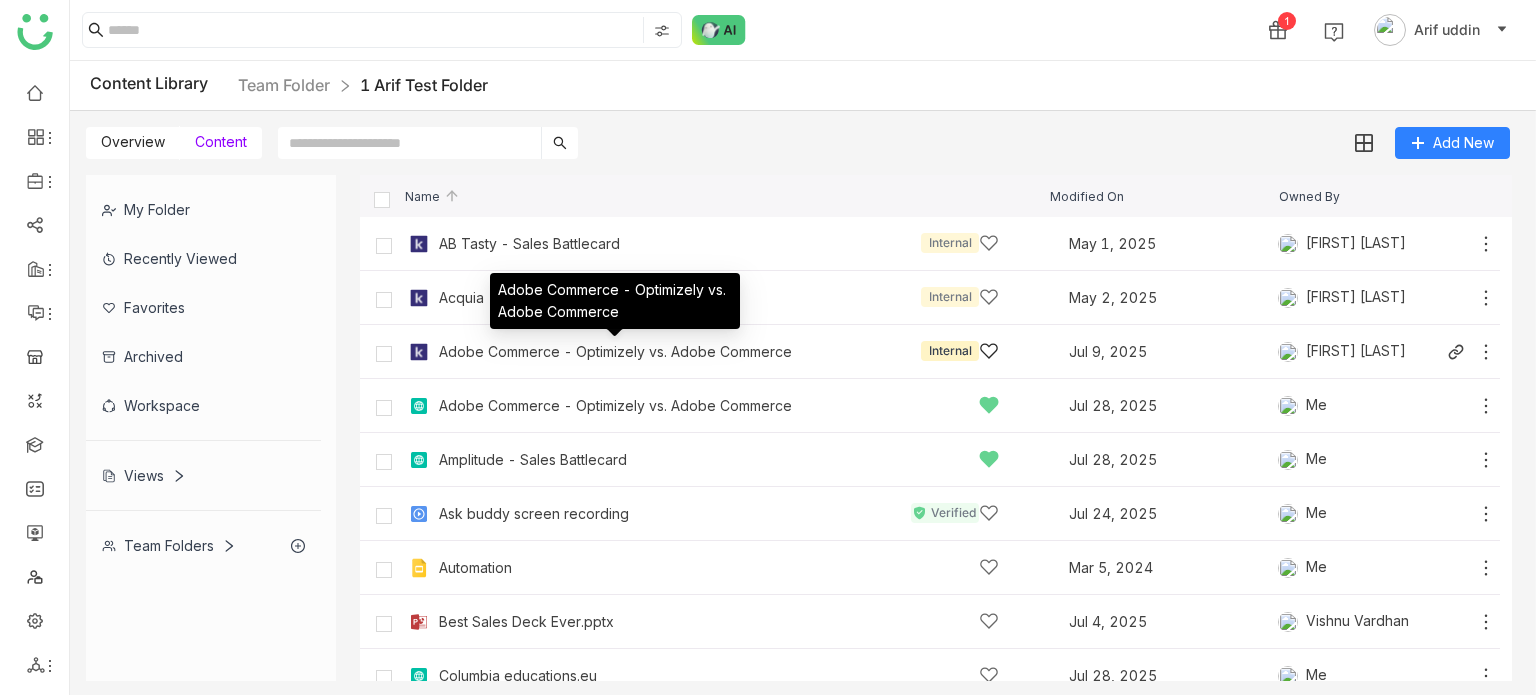 click on "Adobe Commerce - Optimizely vs. Adobe Commerce    Internal   Jul 9, 2025   [FIRST] [LAST]" 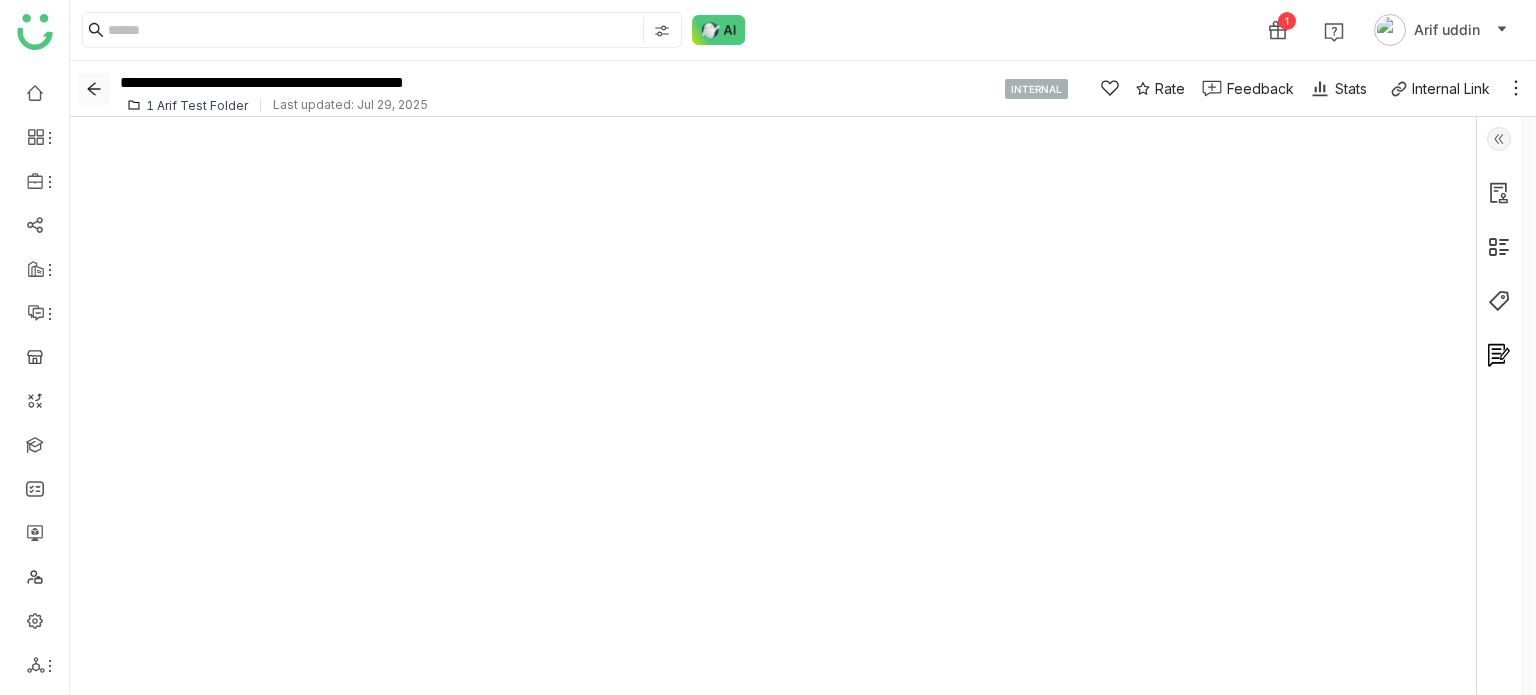 click 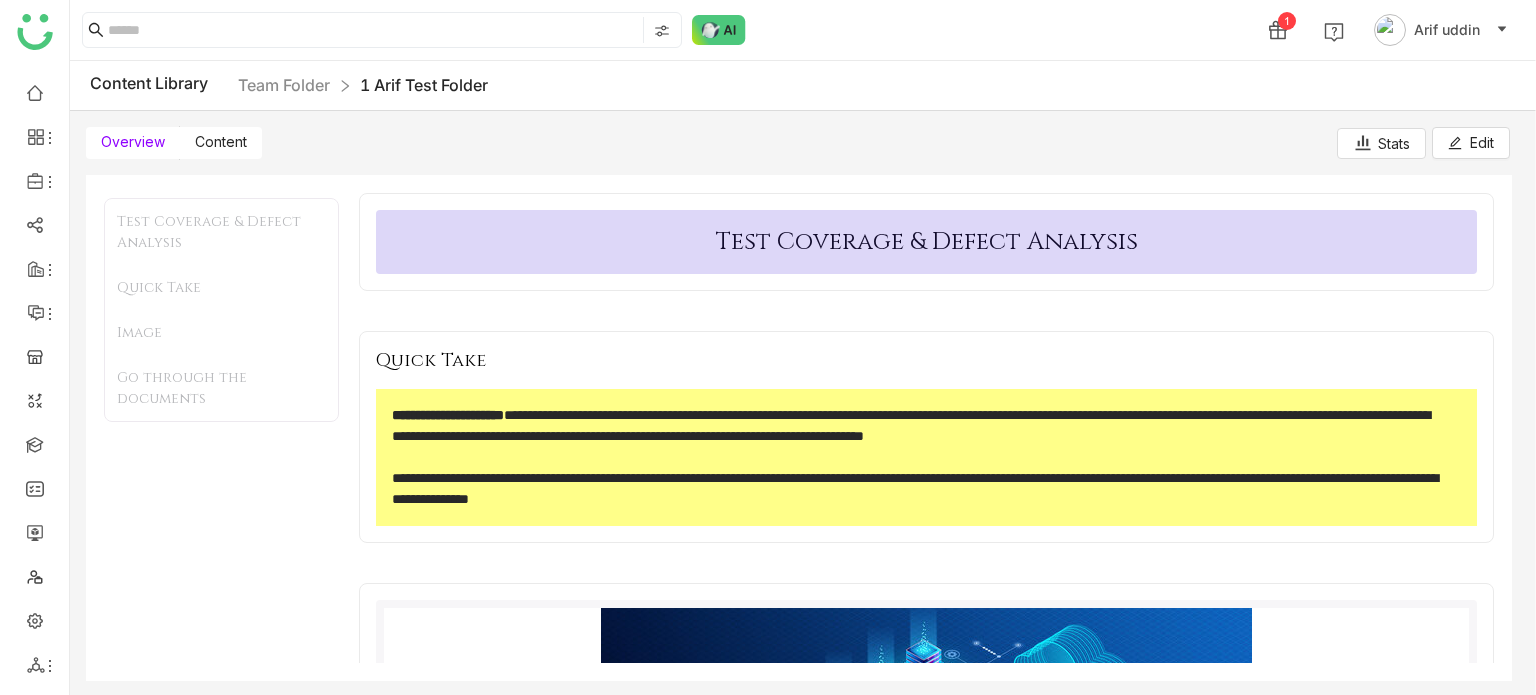 click on "Content" at bounding box center [221, 141] 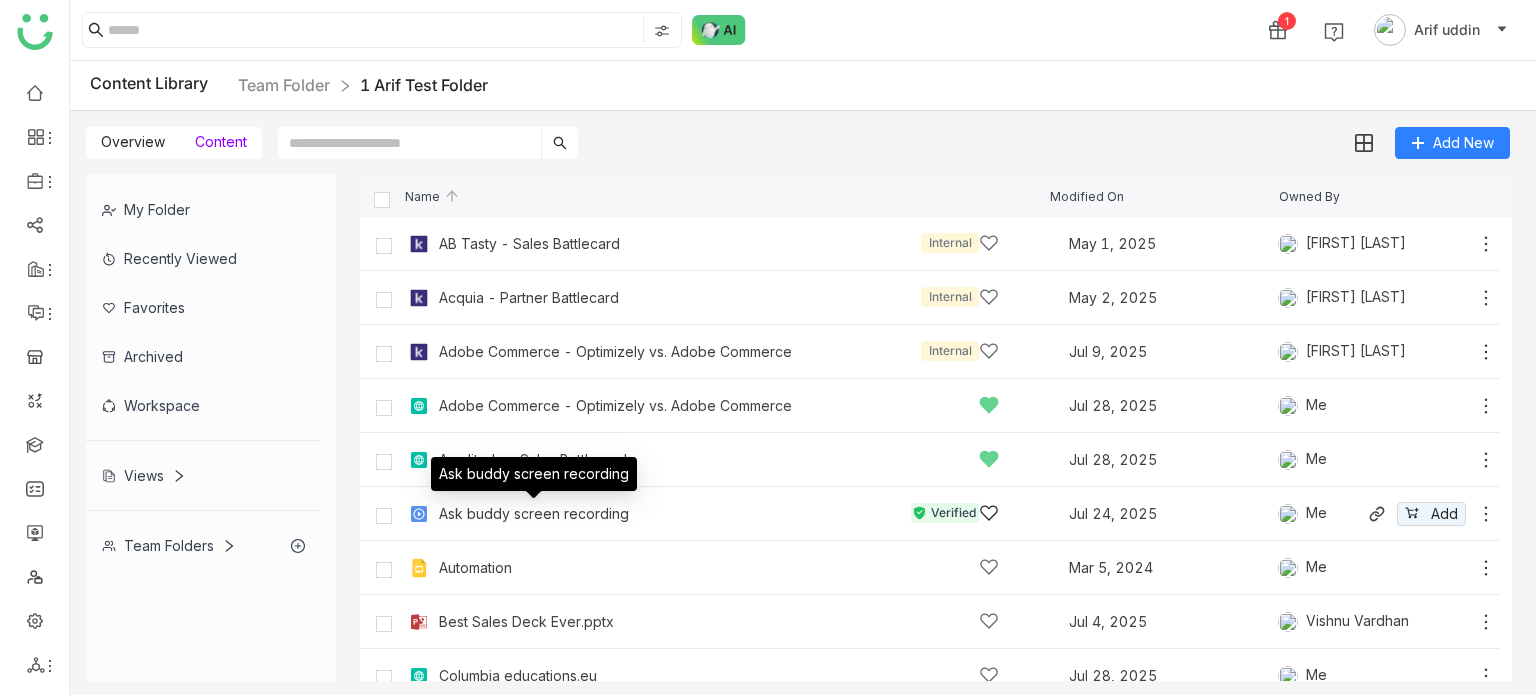 click on "Ask buddy screen recording" 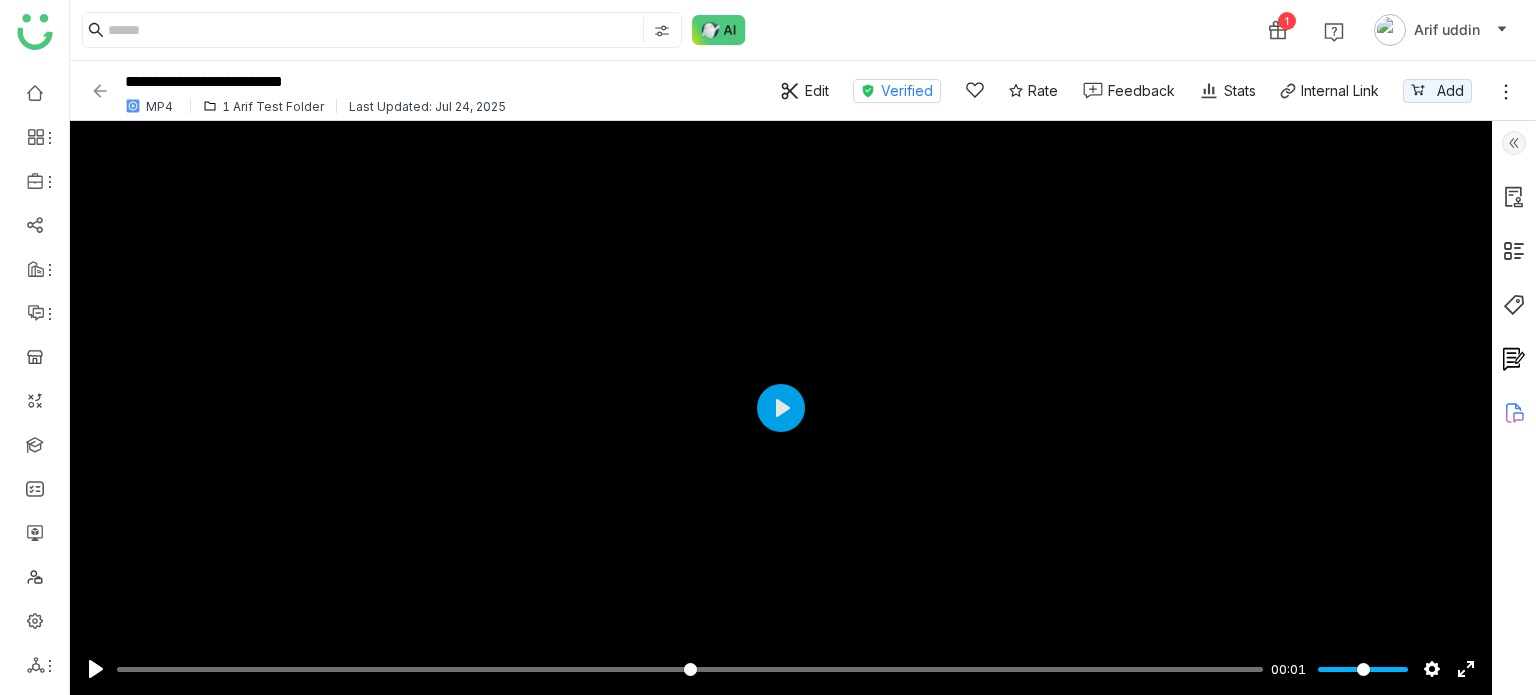 click 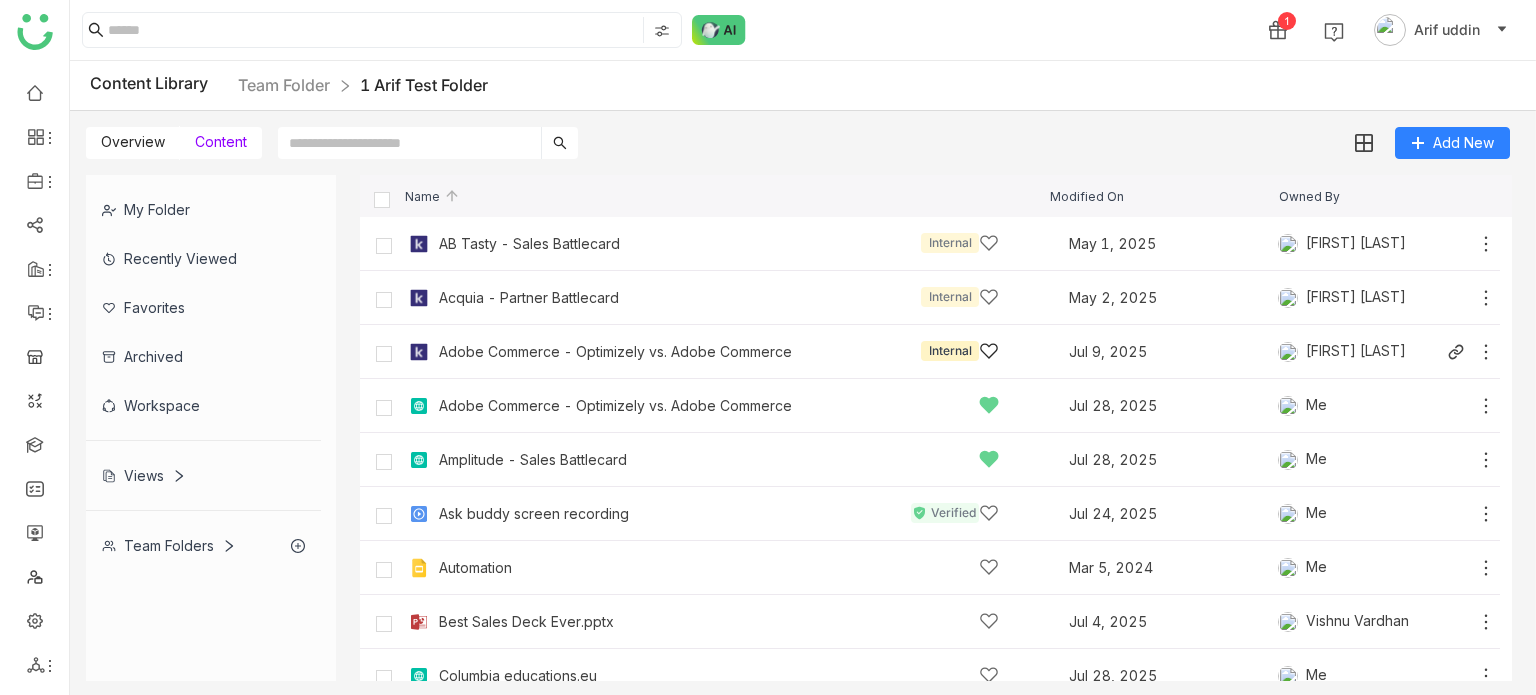 click on "Adobe Commerce - Optimizely vs. Adobe Commerce    Internal" 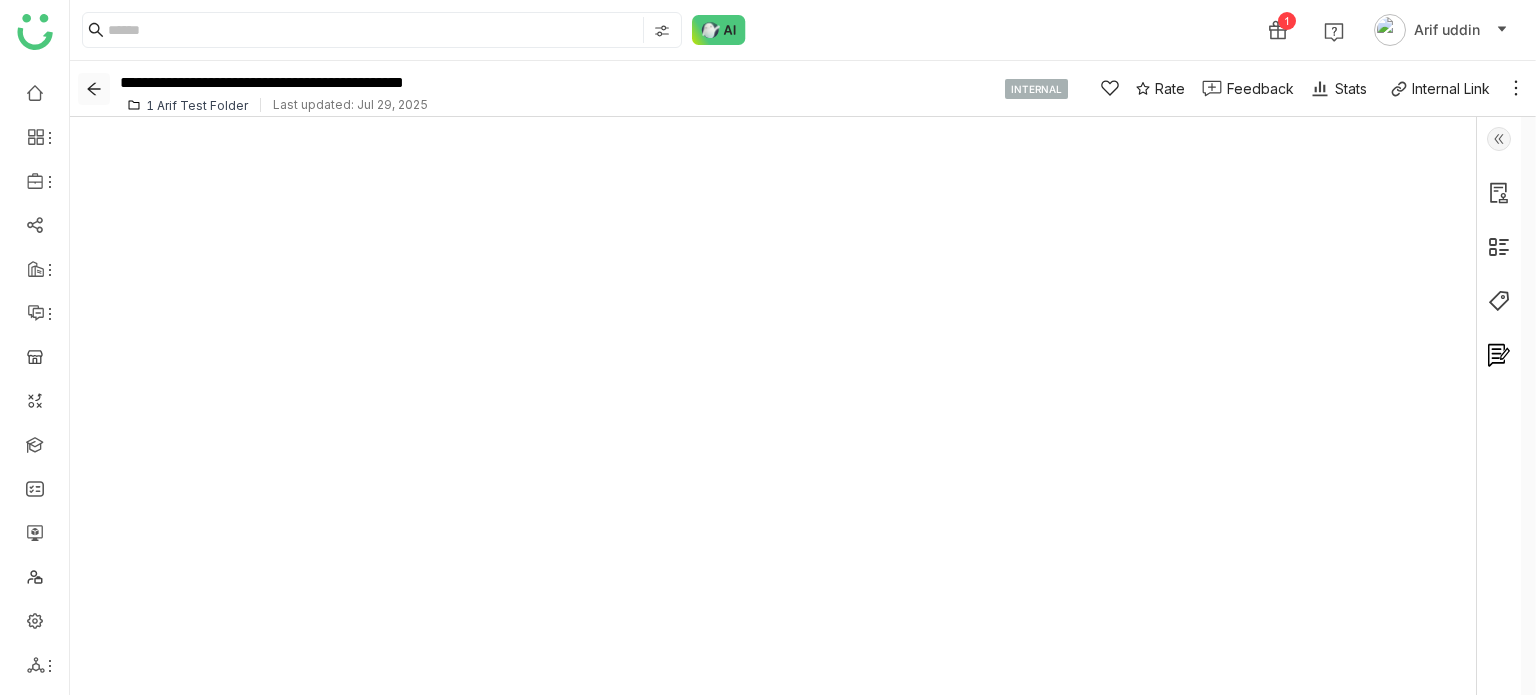 click 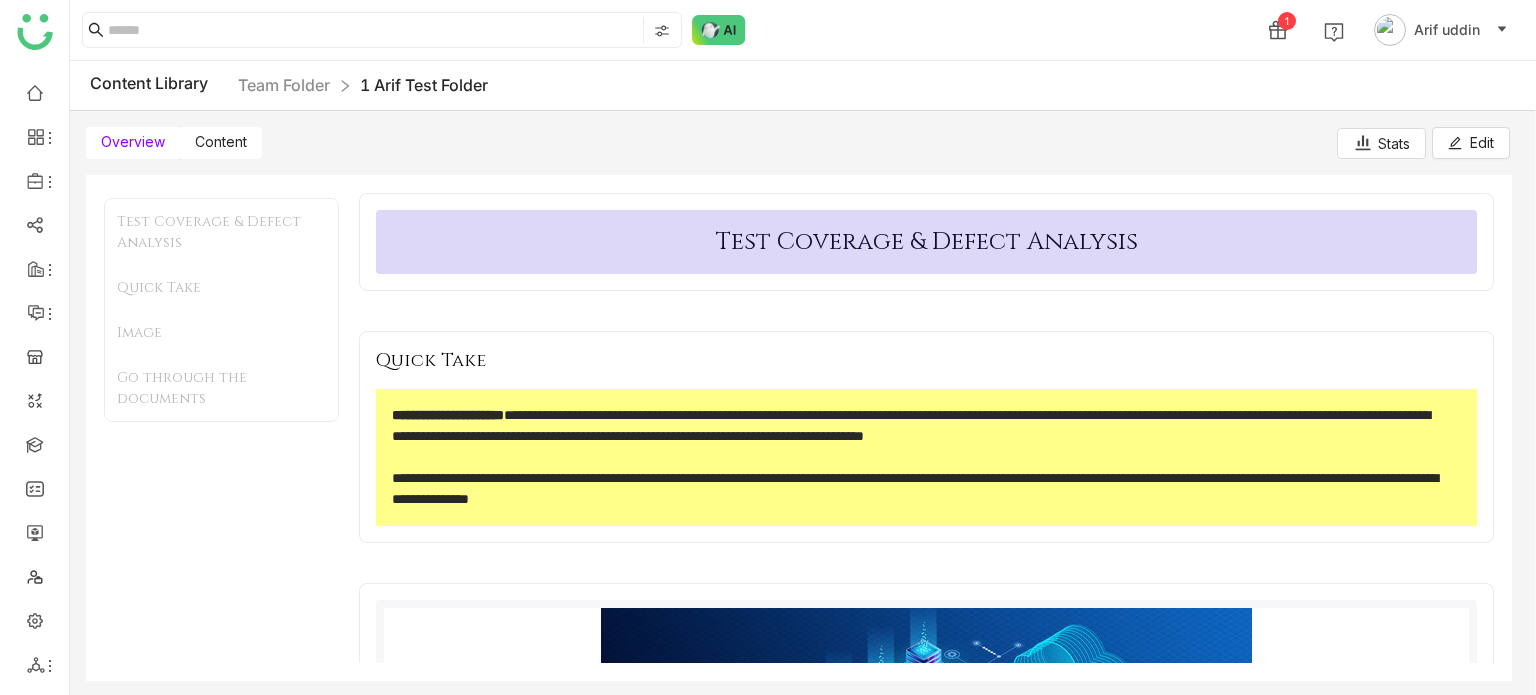 click on "Content" at bounding box center (221, 141) 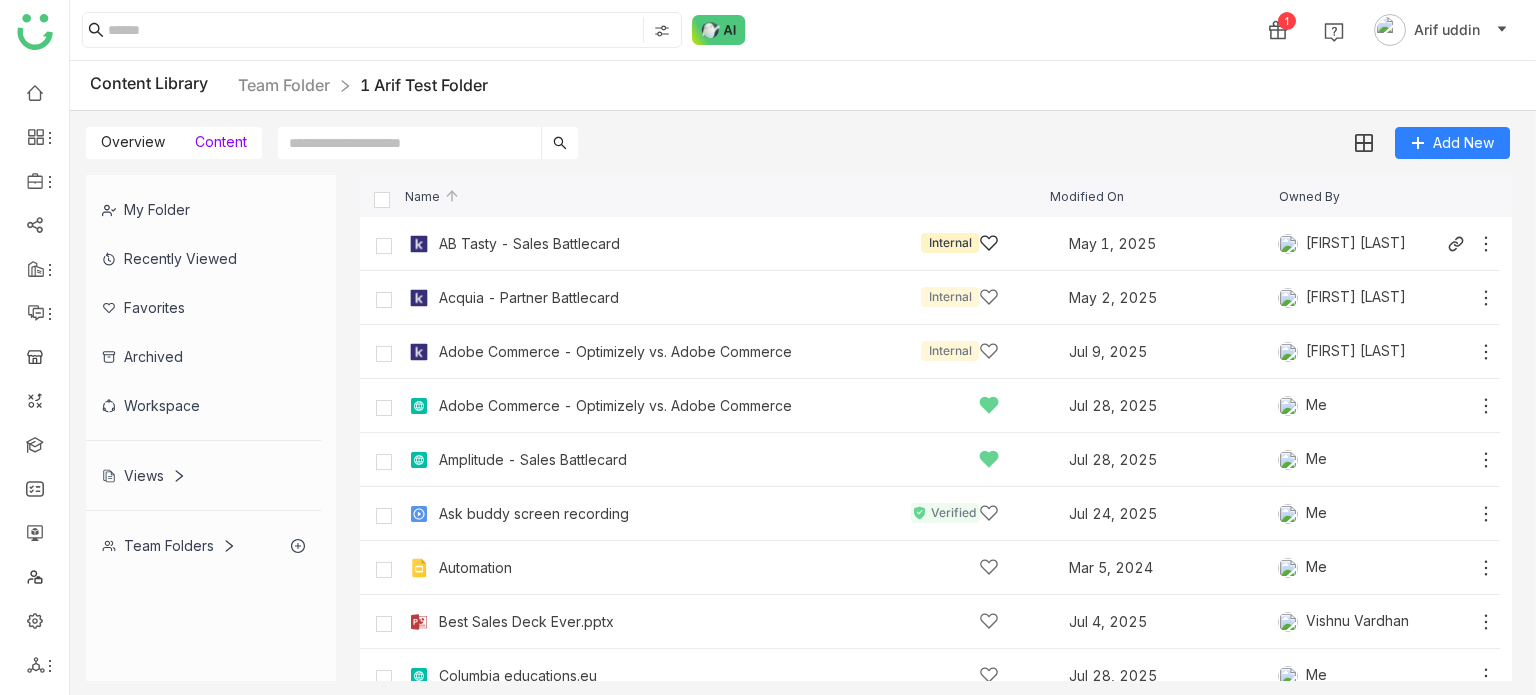 click 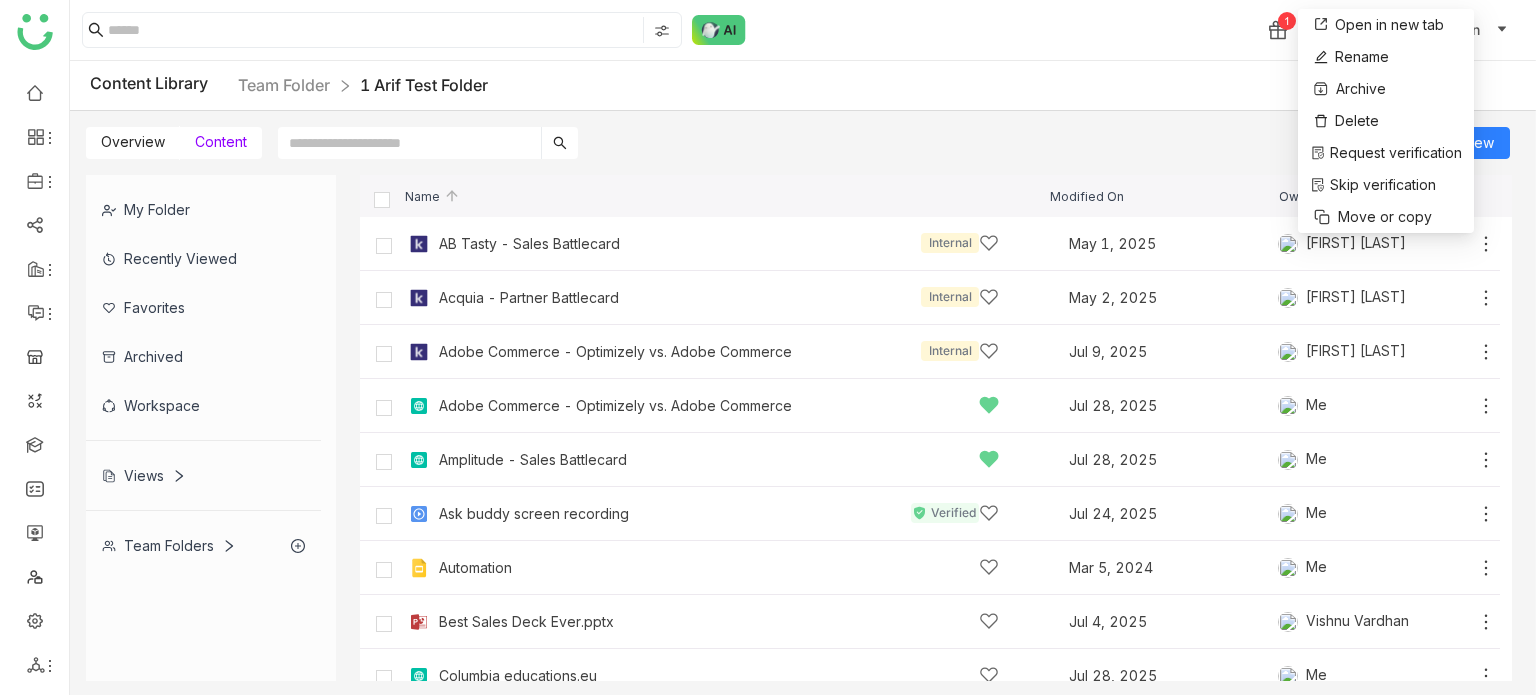 click on "Overview Content  Add New" at bounding box center [798, 135] 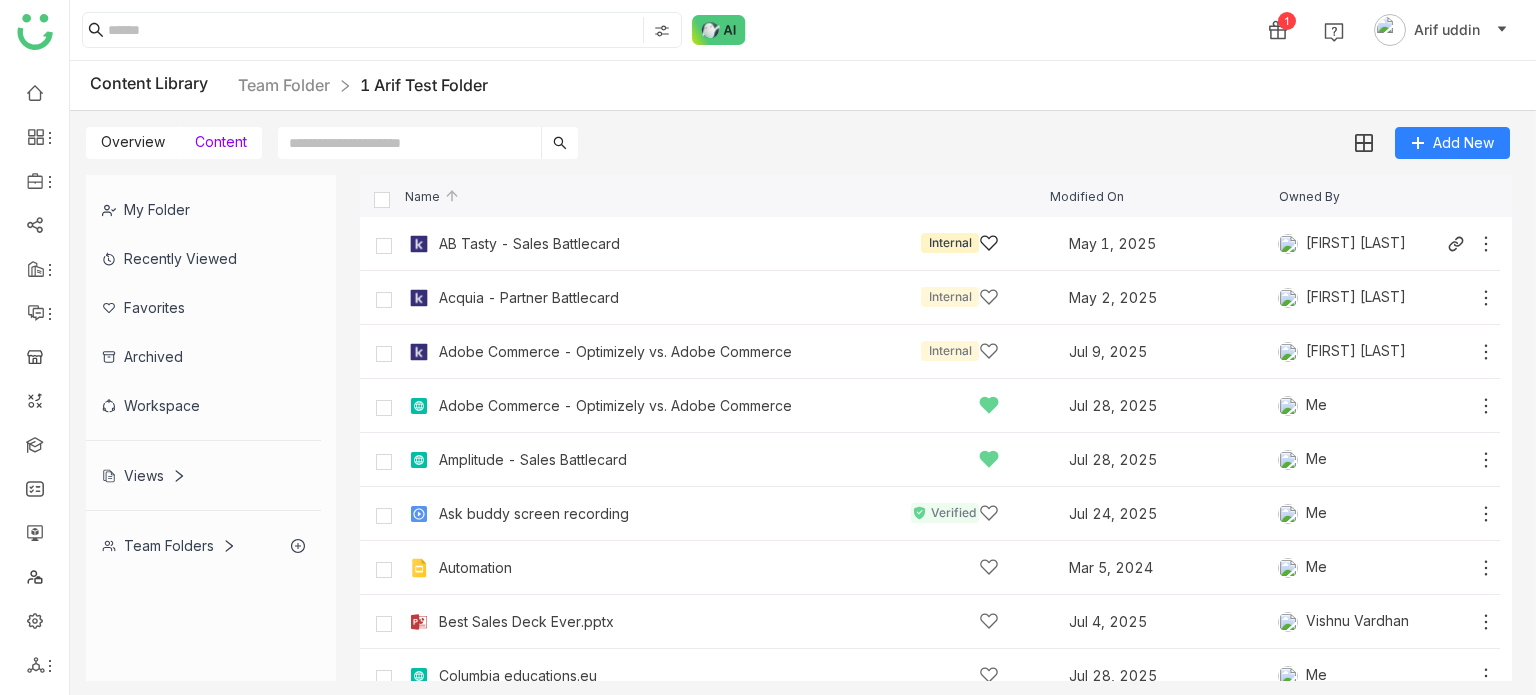 click 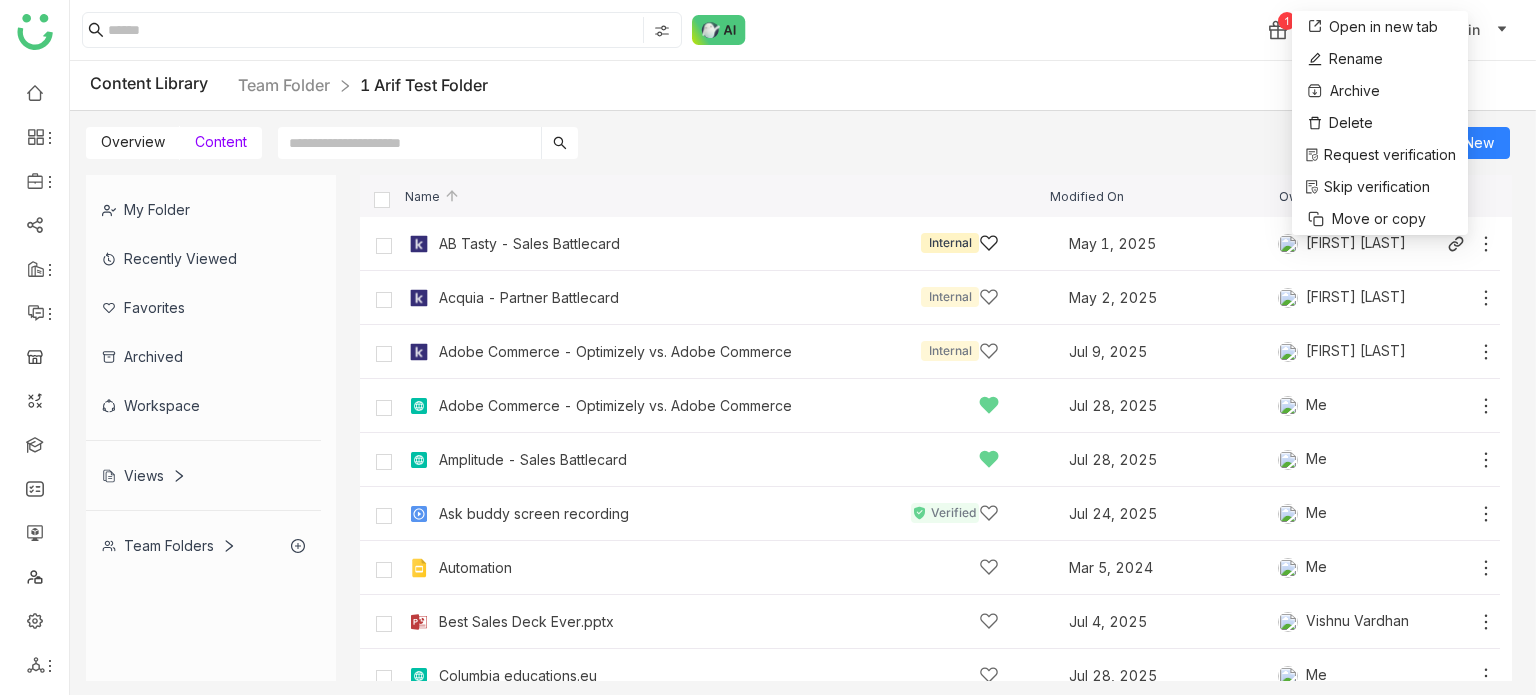 click on "AB Tasty - Sales Battlecard   Internal" 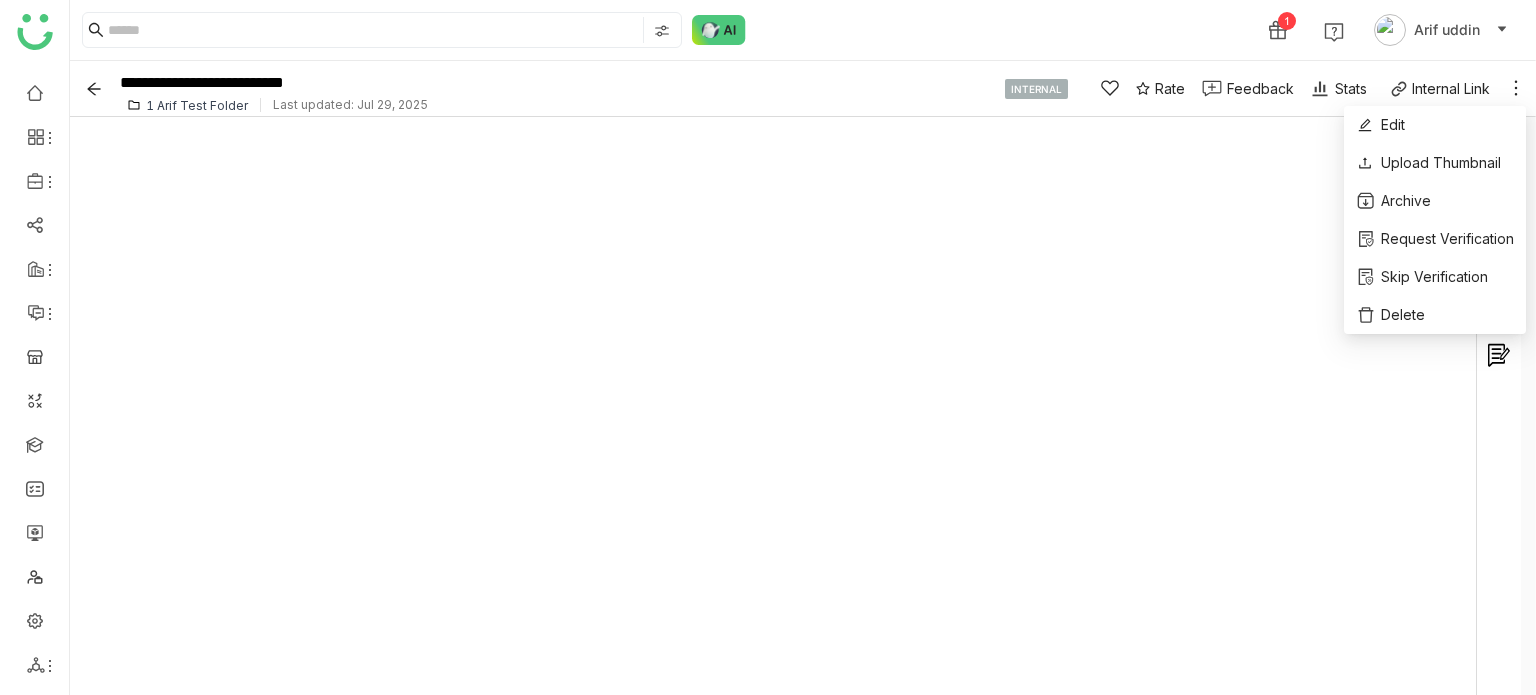 click 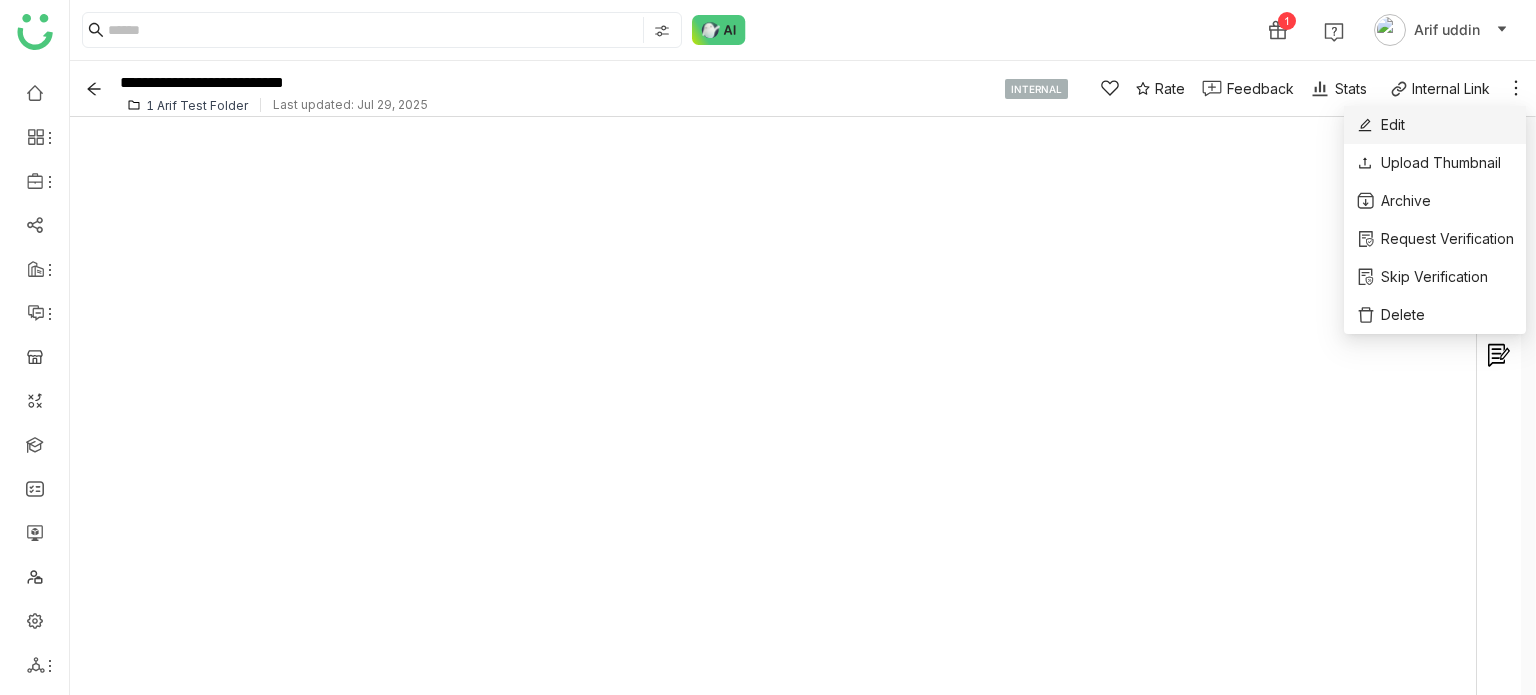 click on "Edit" at bounding box center [1435, 125] 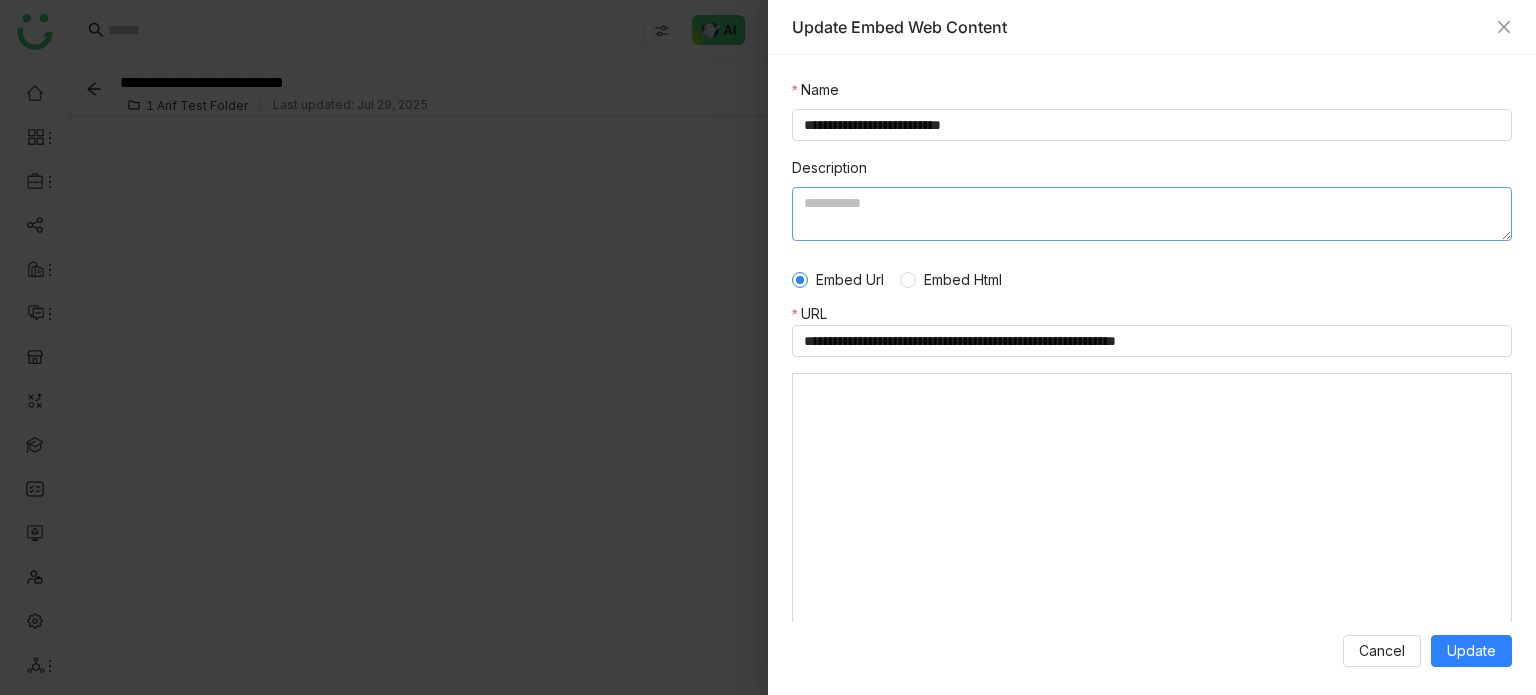click 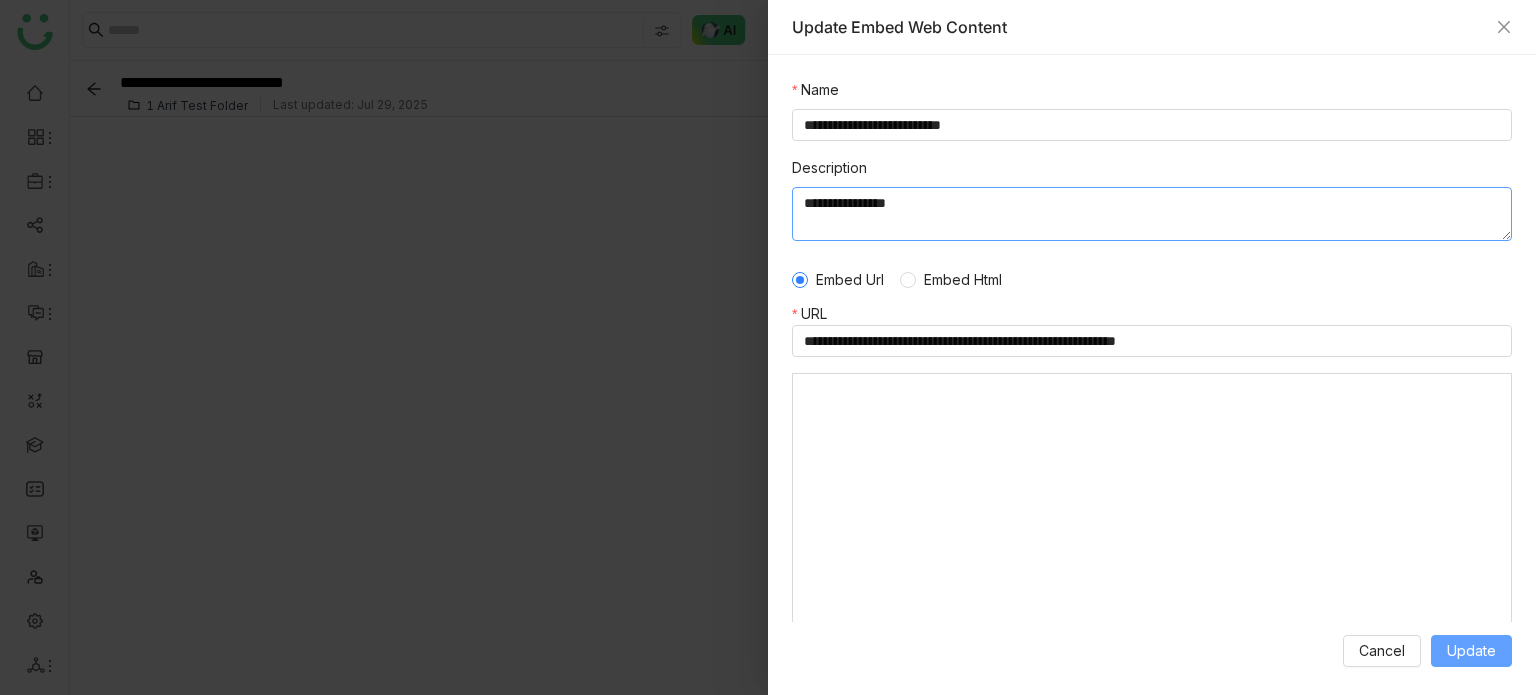 type on "**********" 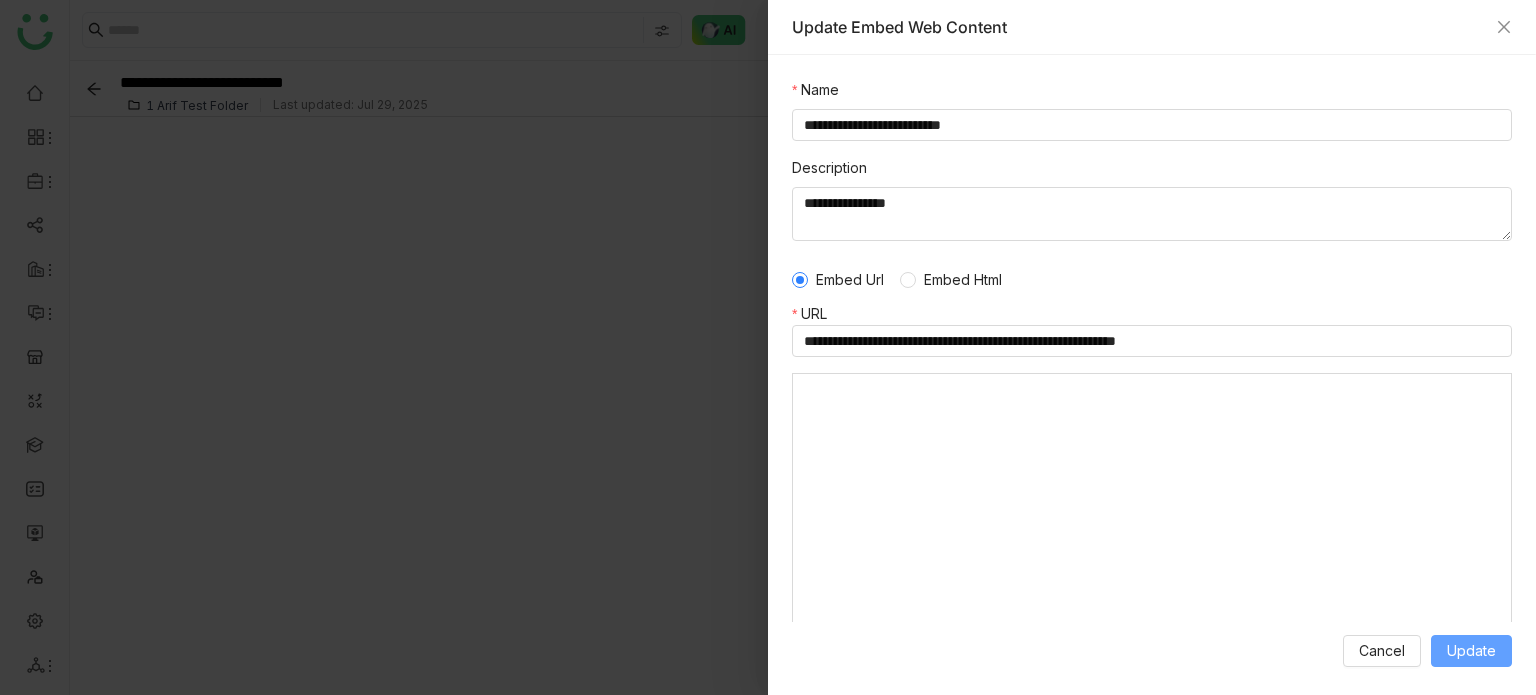 click on "Update" at bounding box center (1471, 651) 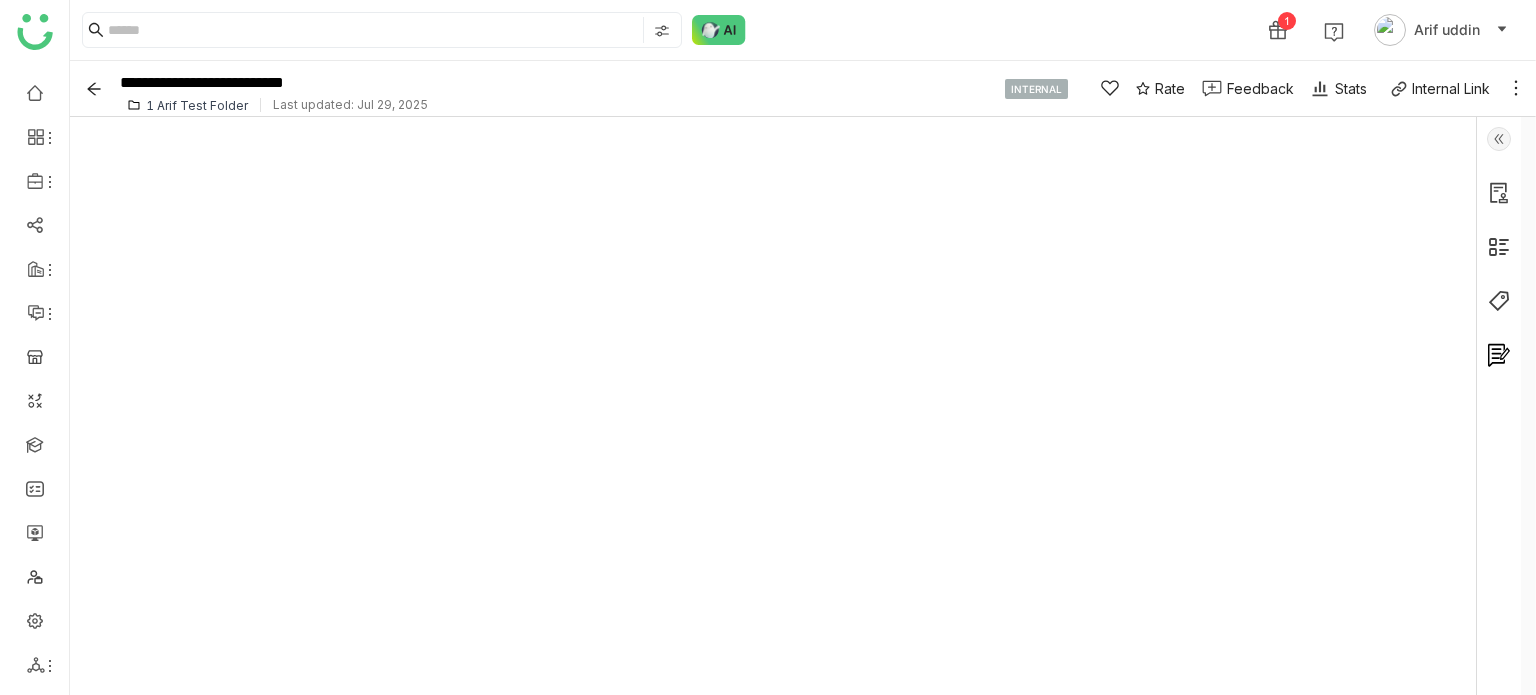 click 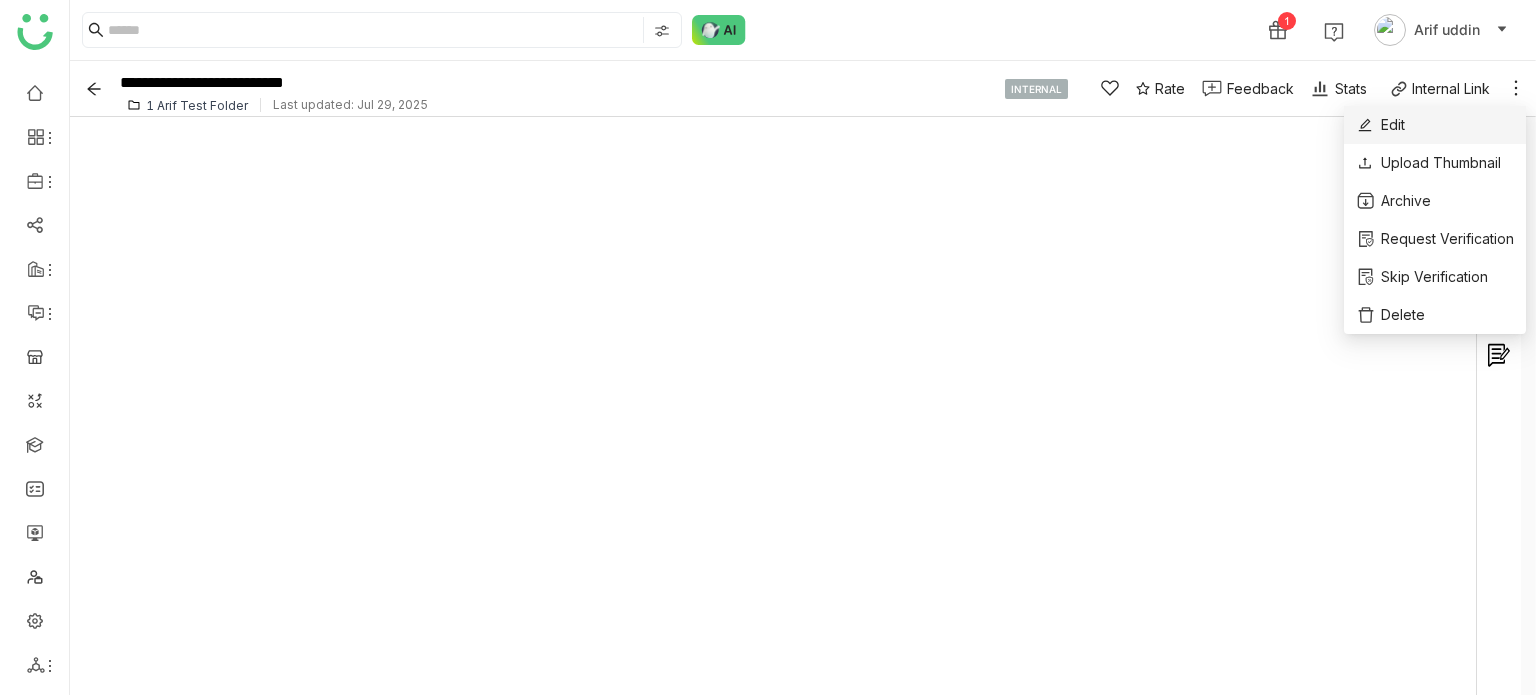 click on "Edit" at bounding box center (1435, 125) 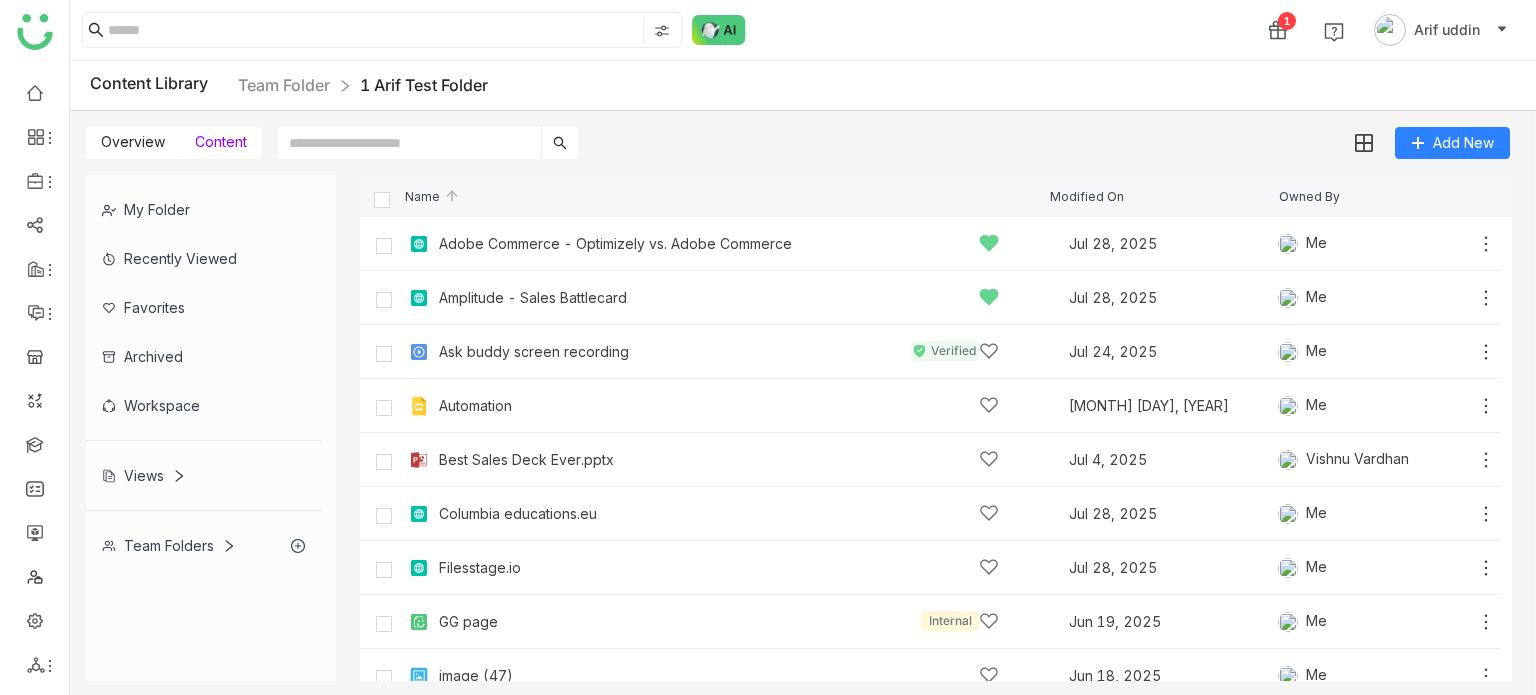 scroll, scrollTop: 0, scrollLeft: 0, axis: both 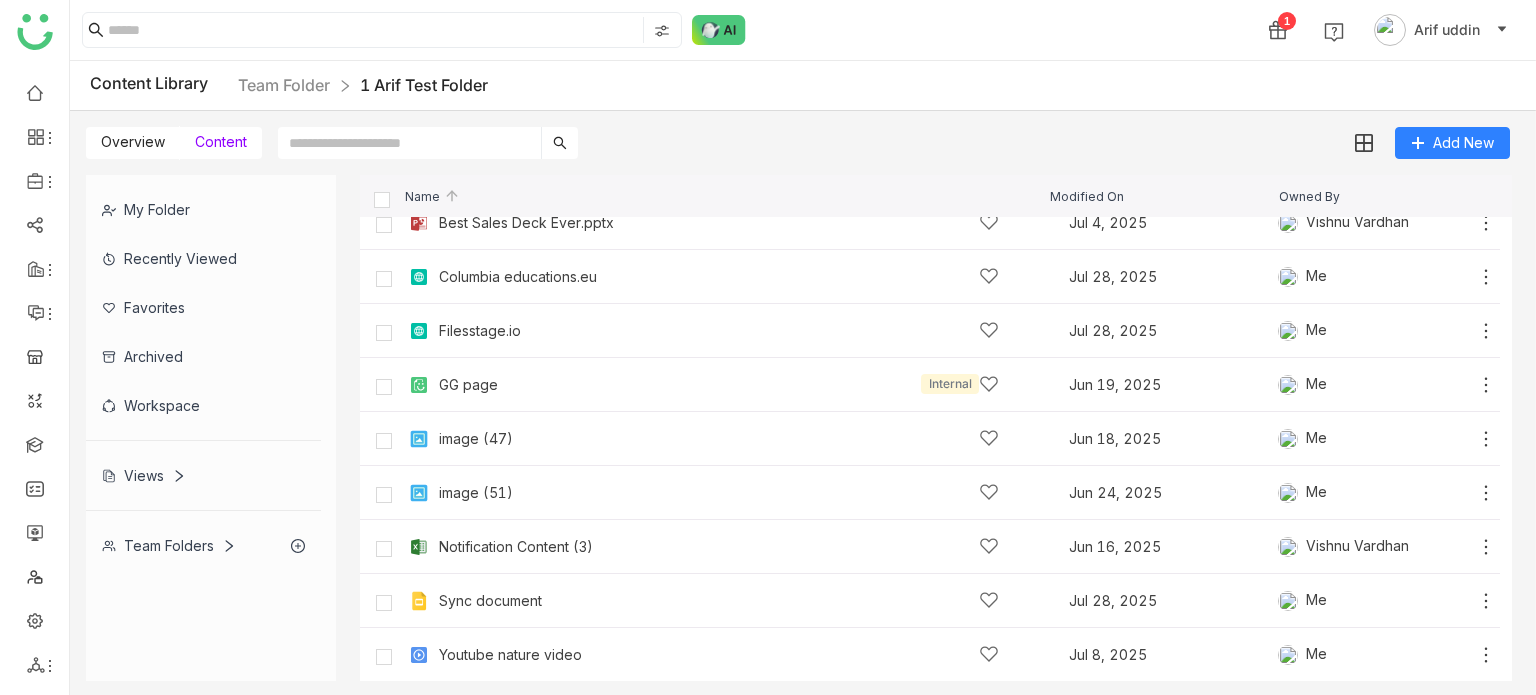 click on "Content" at bounding box center (221, 143) 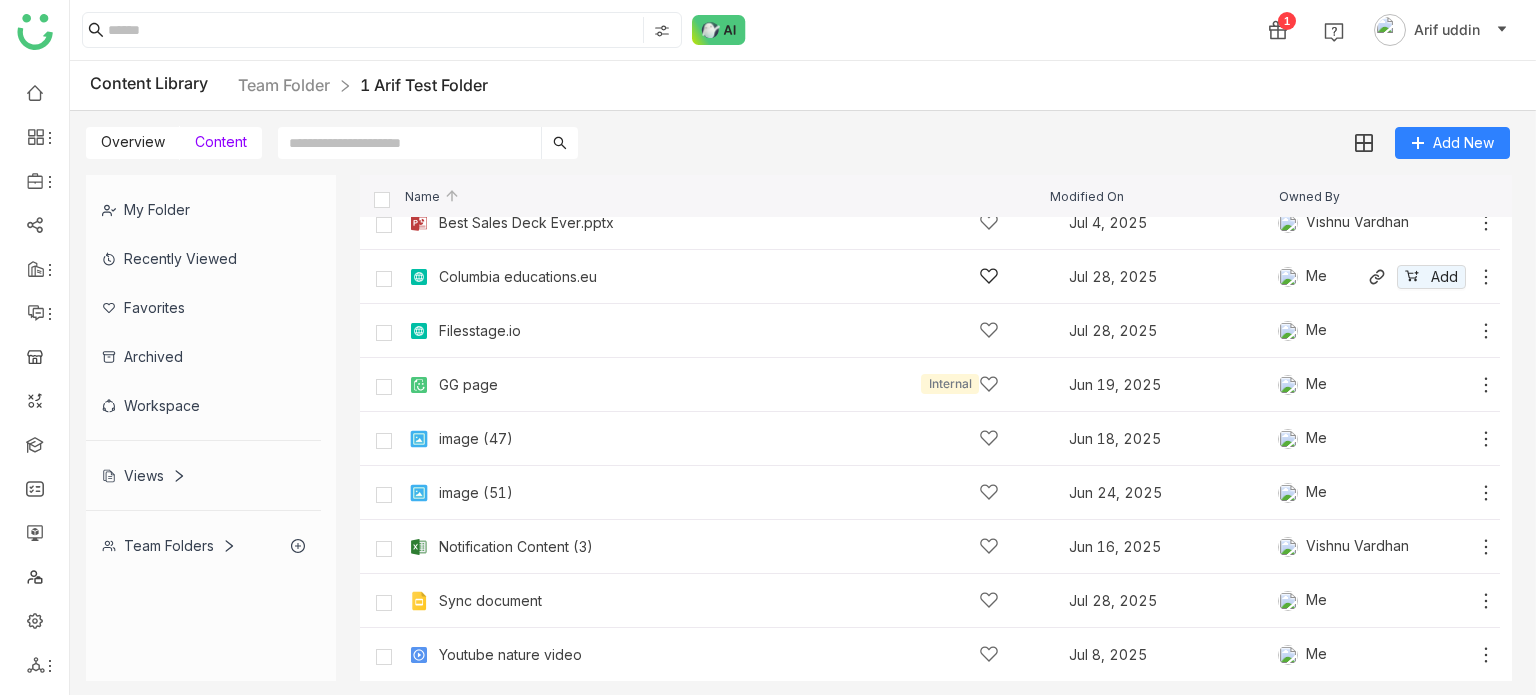 scroll, scrollTop: 0, scrollLeft: 0, axis: both 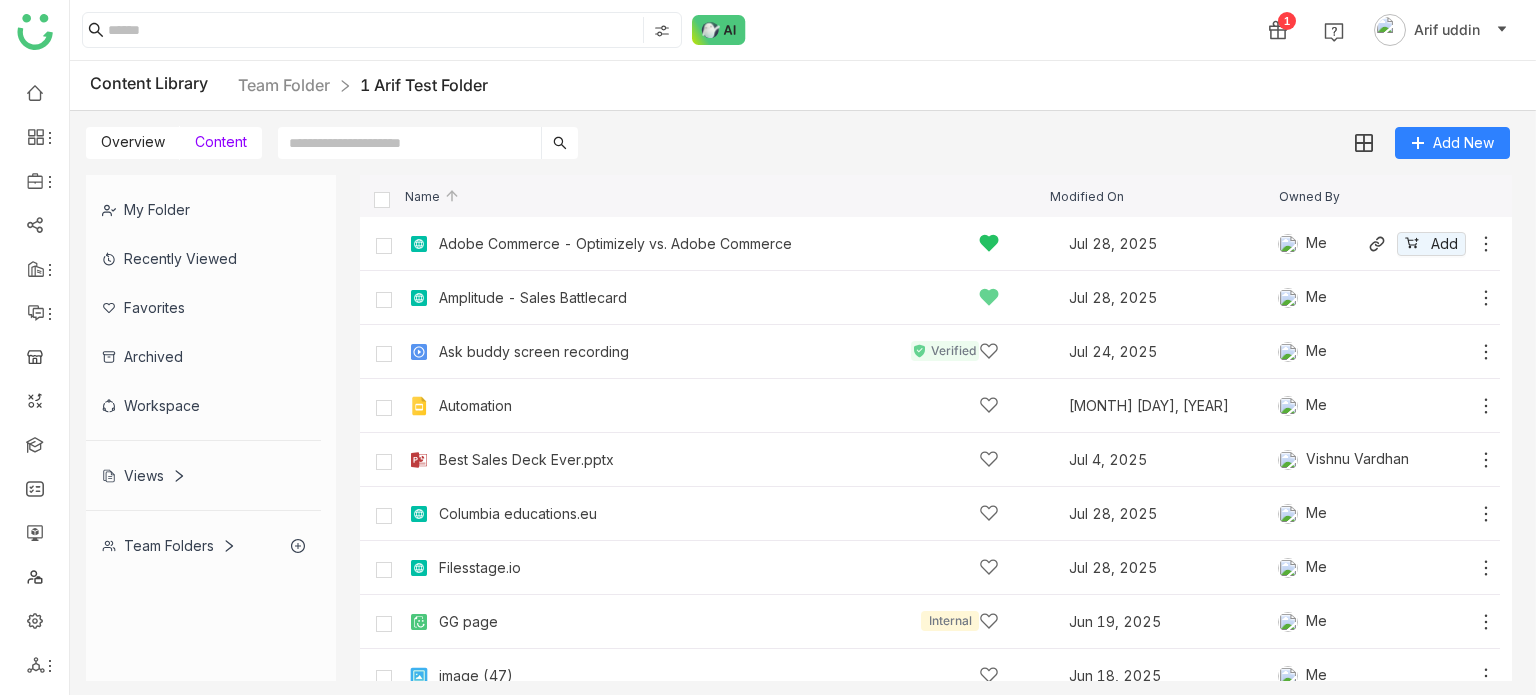 click 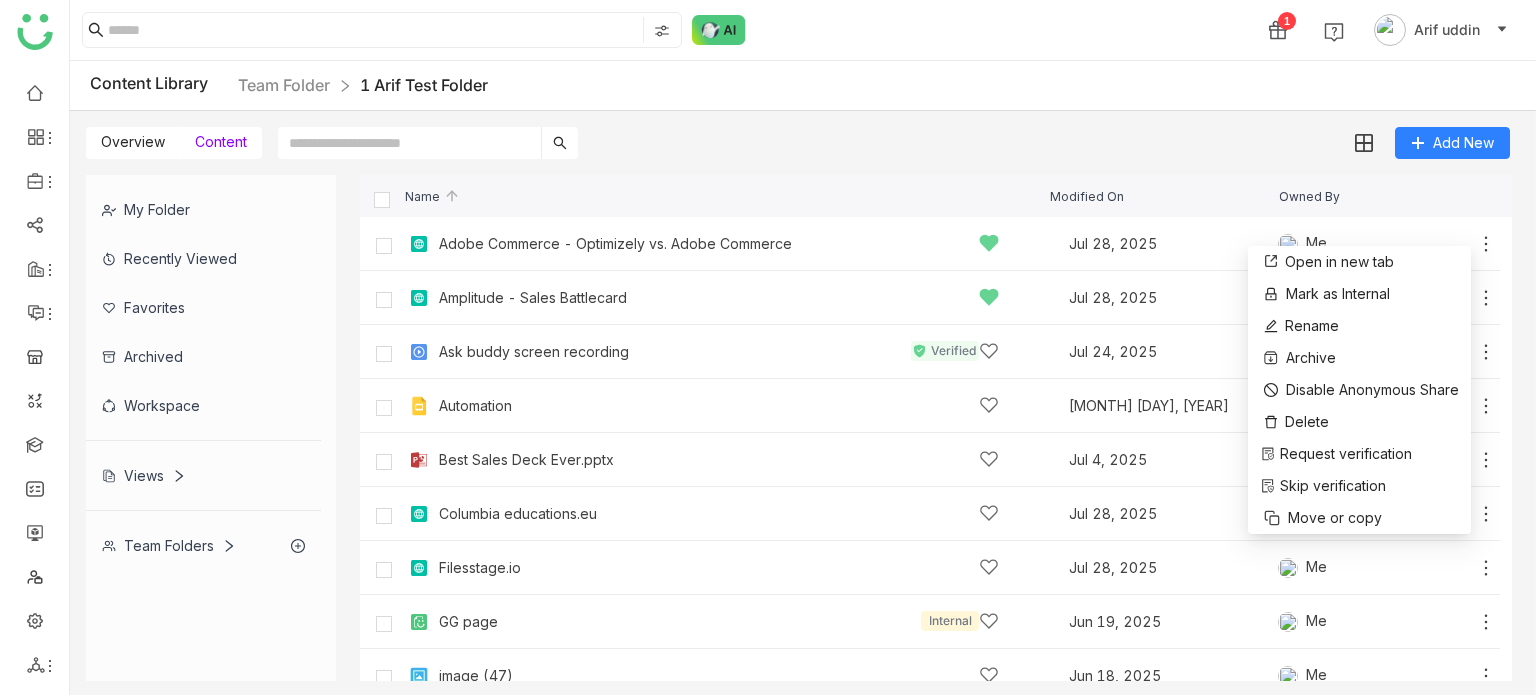 click on "Content Library  Team Folder 1 Arif Test Folder" 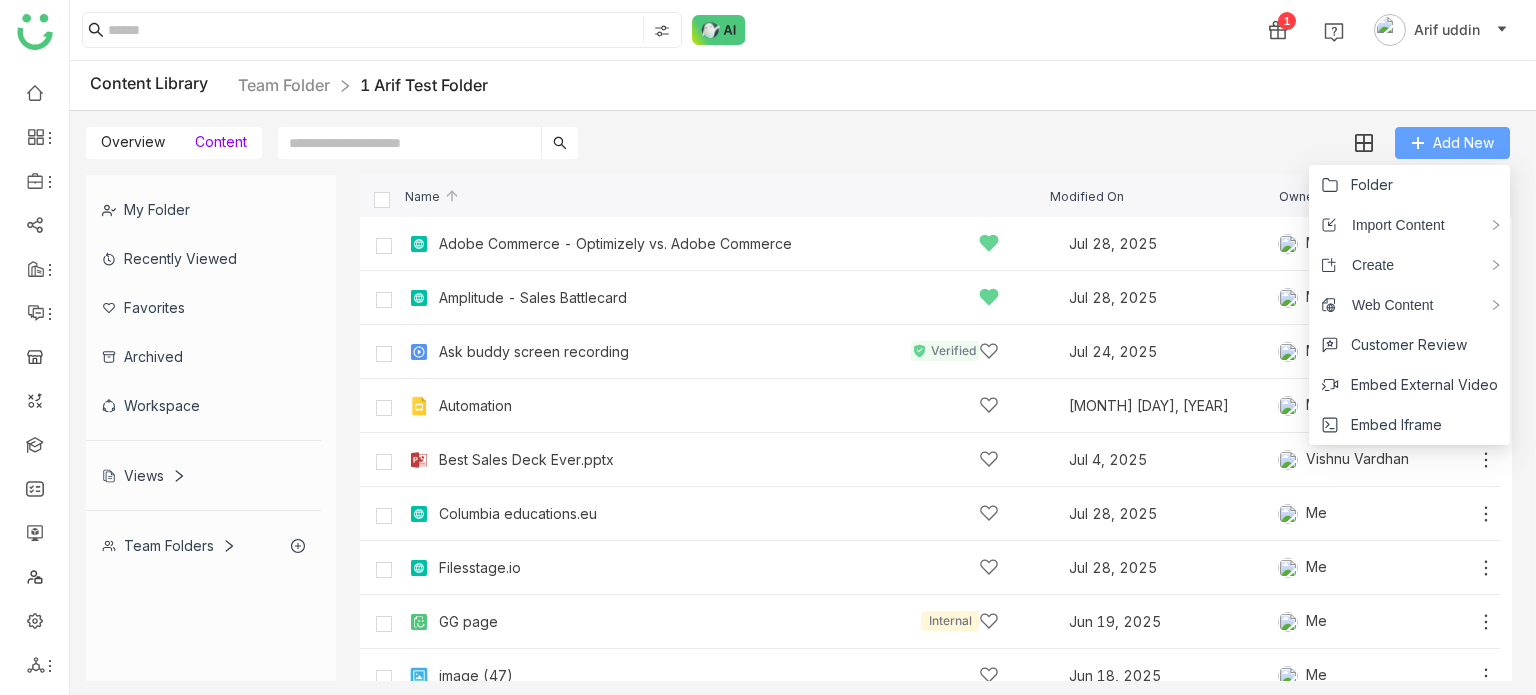click on "Add New" at bounding box center (1463, 143) 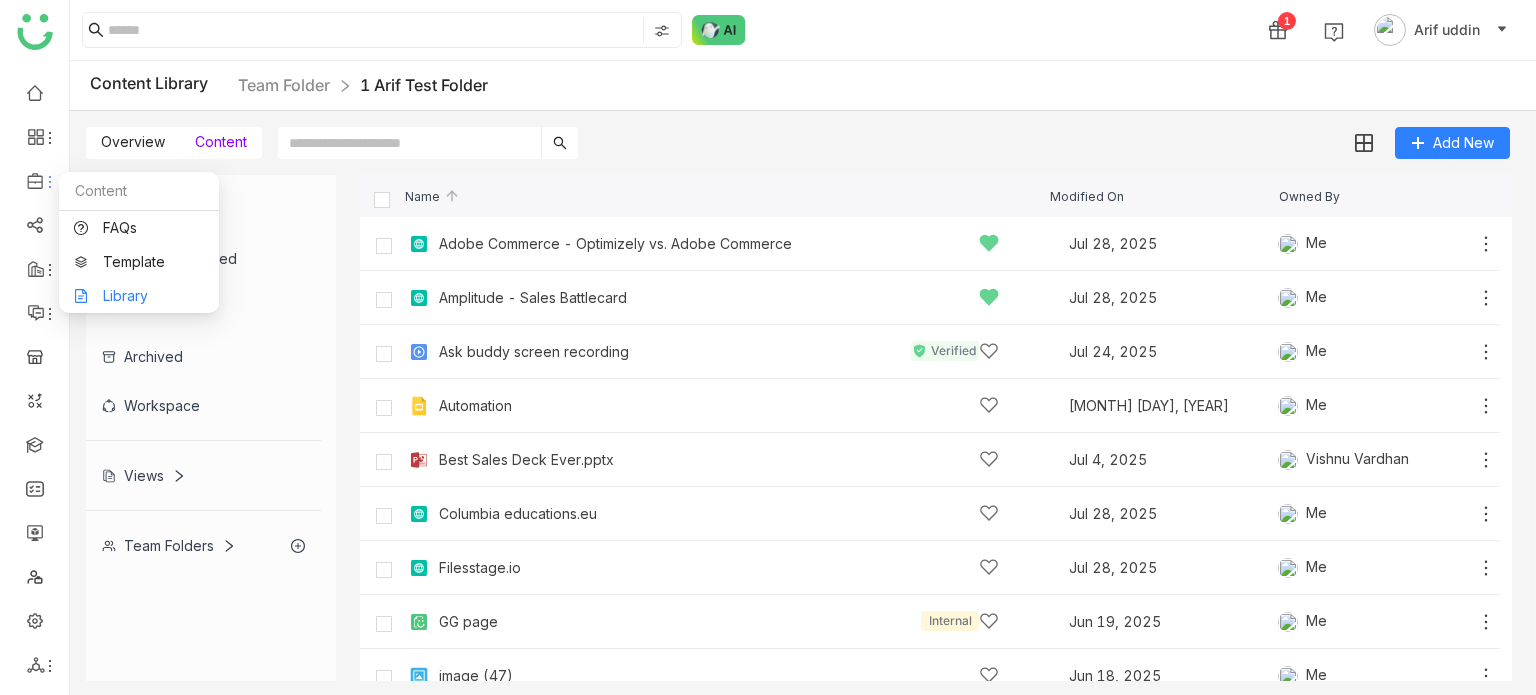 click on "Library" at bounding box center (139, 296) 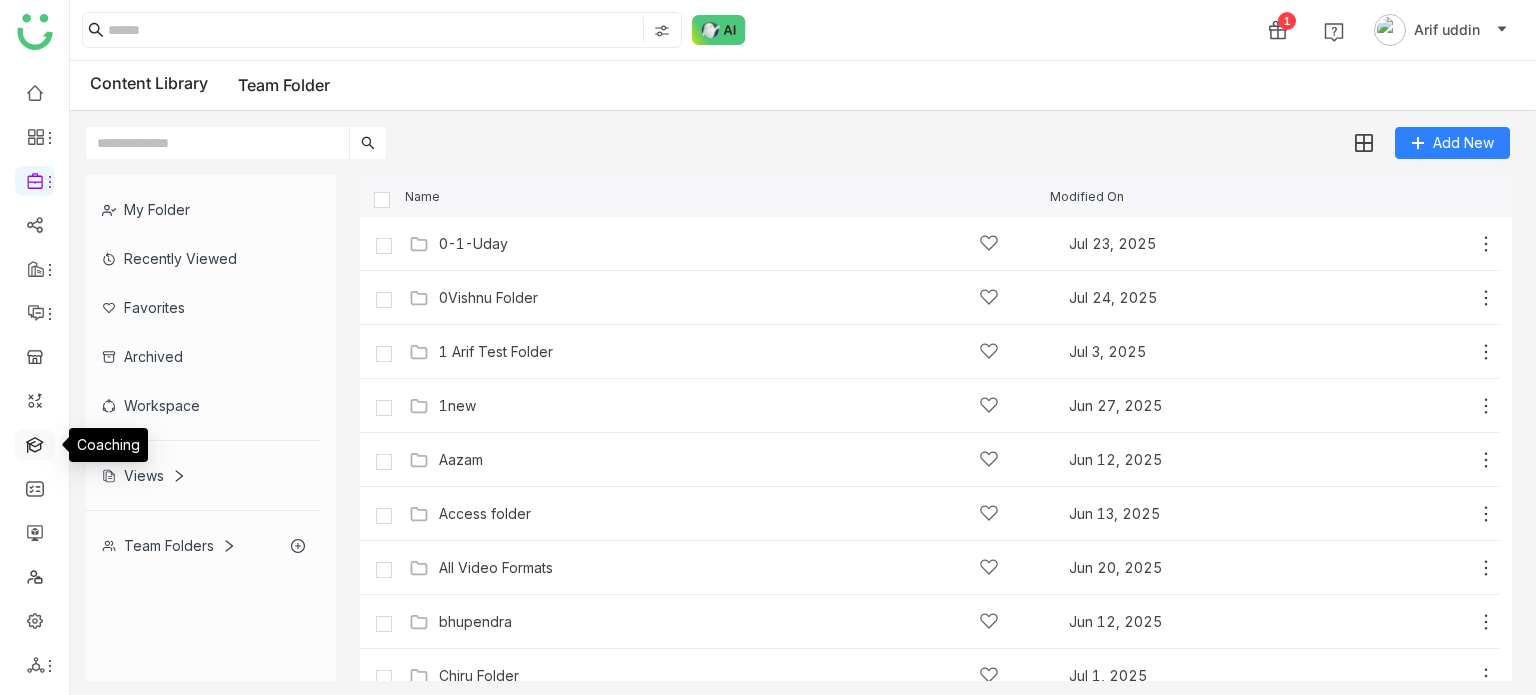 click at bounding box center (35, 443) 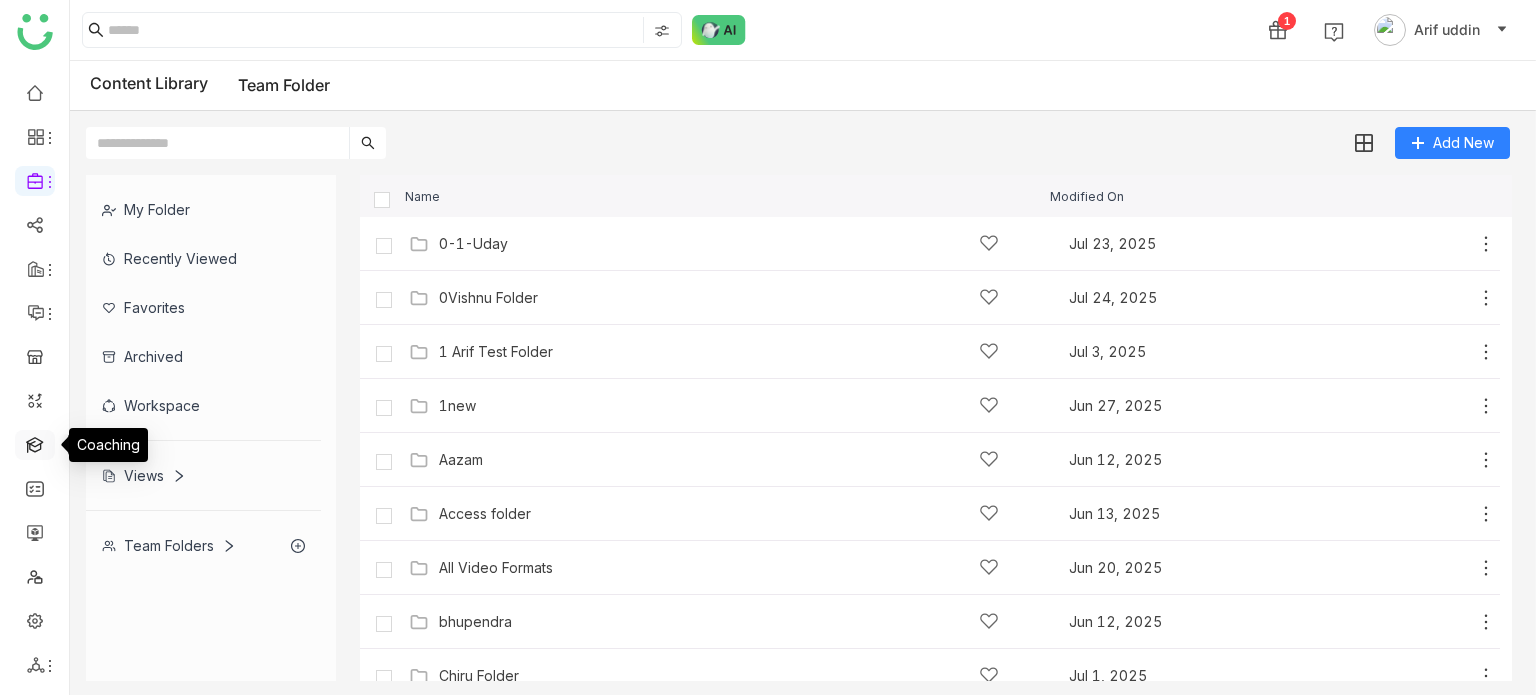 click at bounding box center [35, 443] 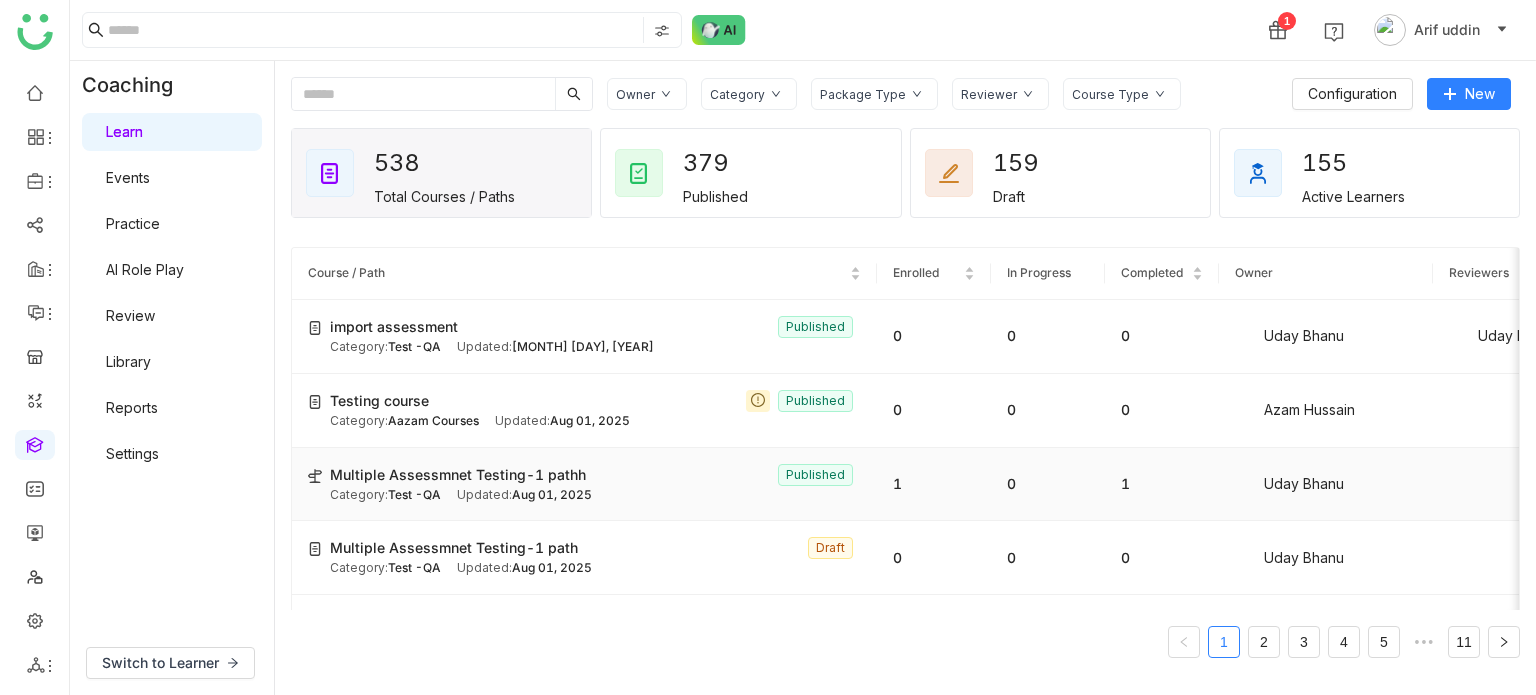 scroll, scrollTop: 0, scrollLeft: 213, axis: horizontal 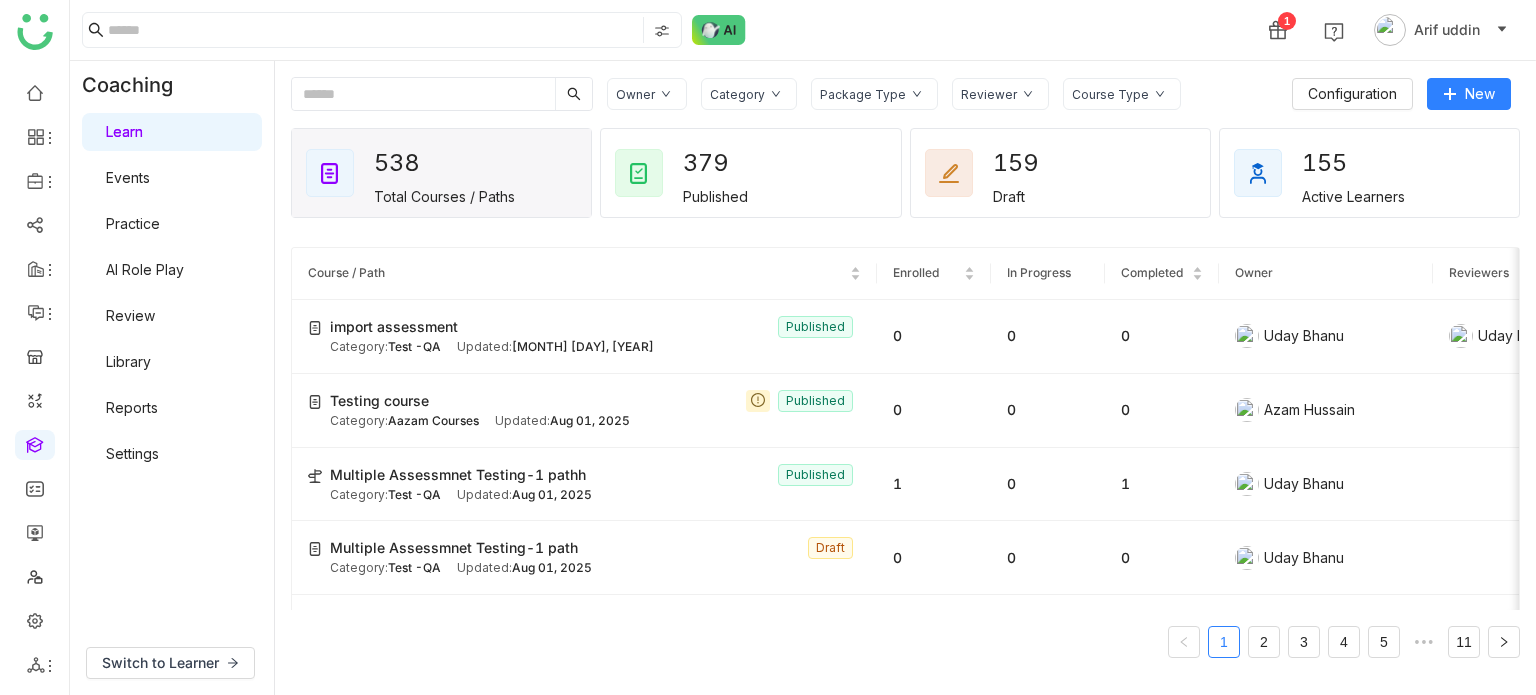 click on "Library" at bounding box center (128, 361) 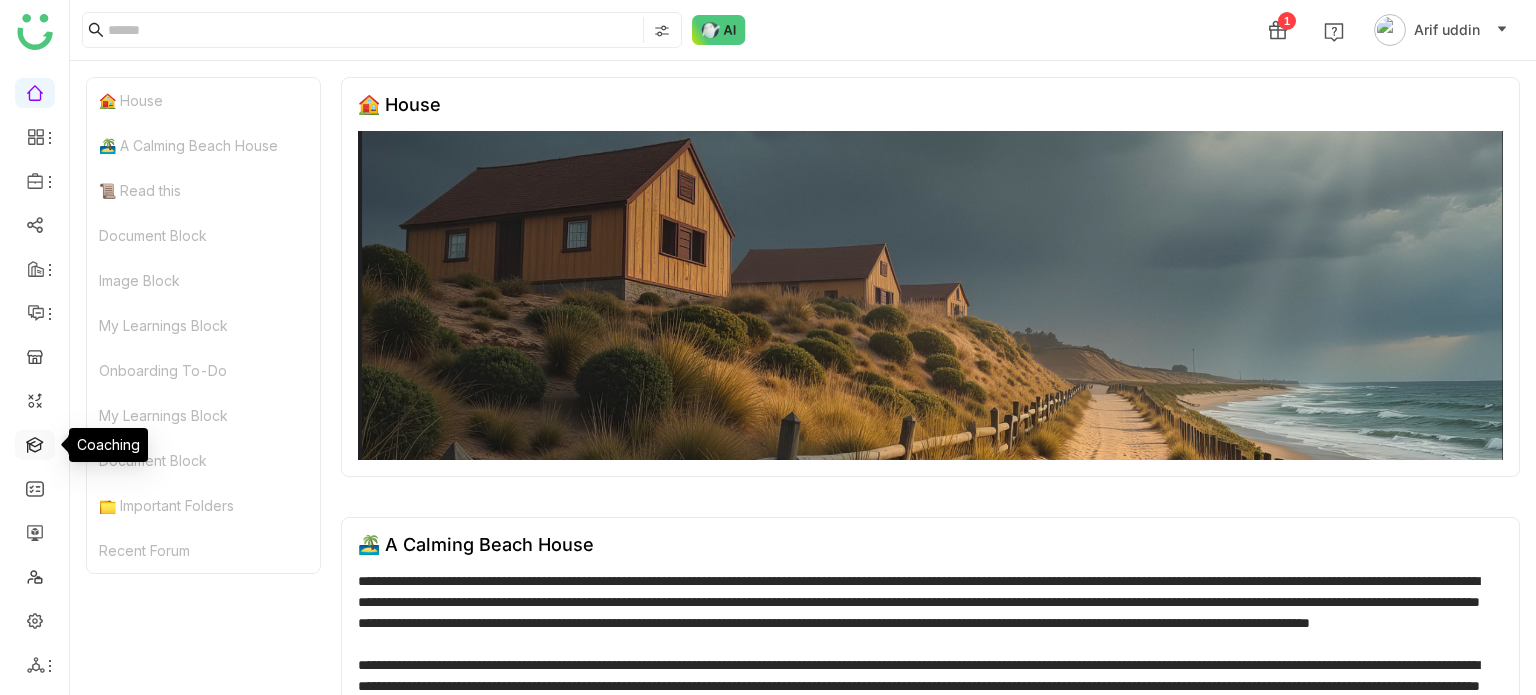 click at bounding box center [35, 443] 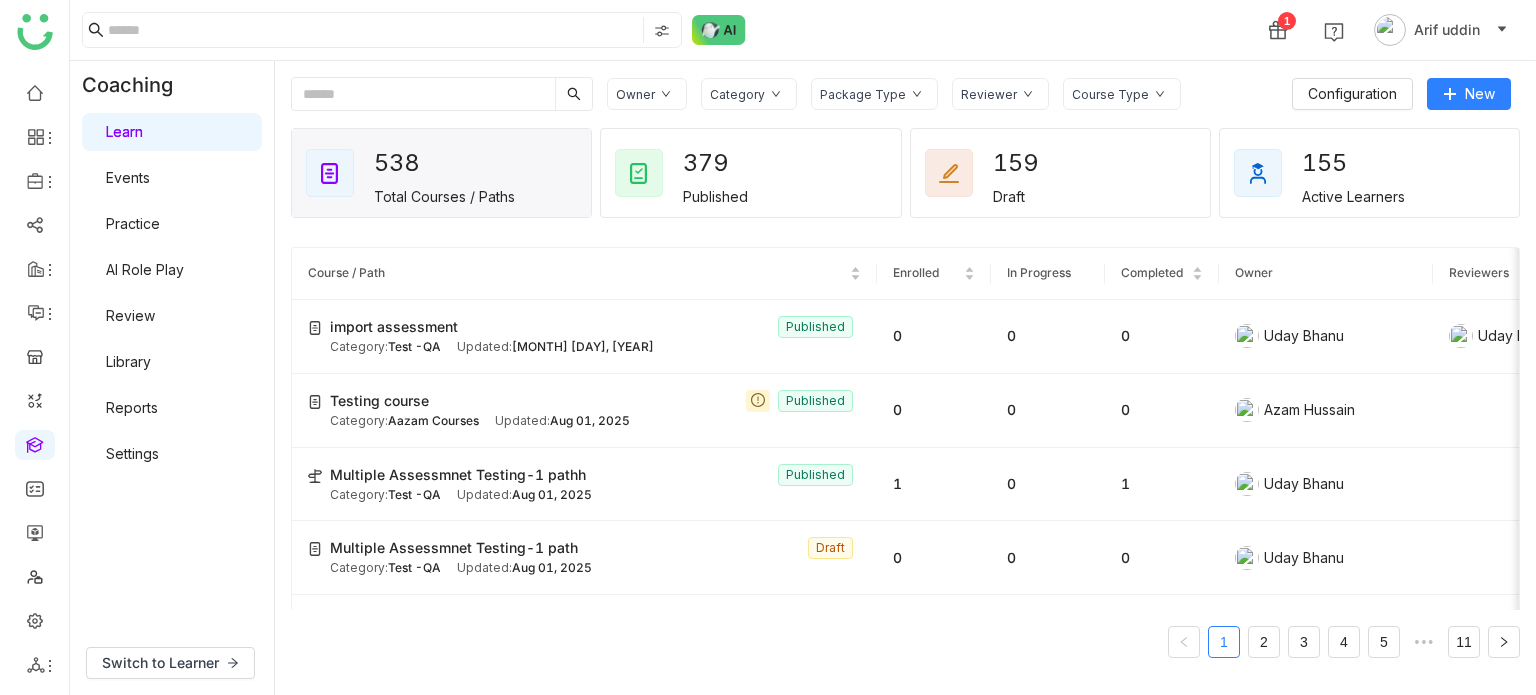 click on "Library" at bounding box center (128, 361) 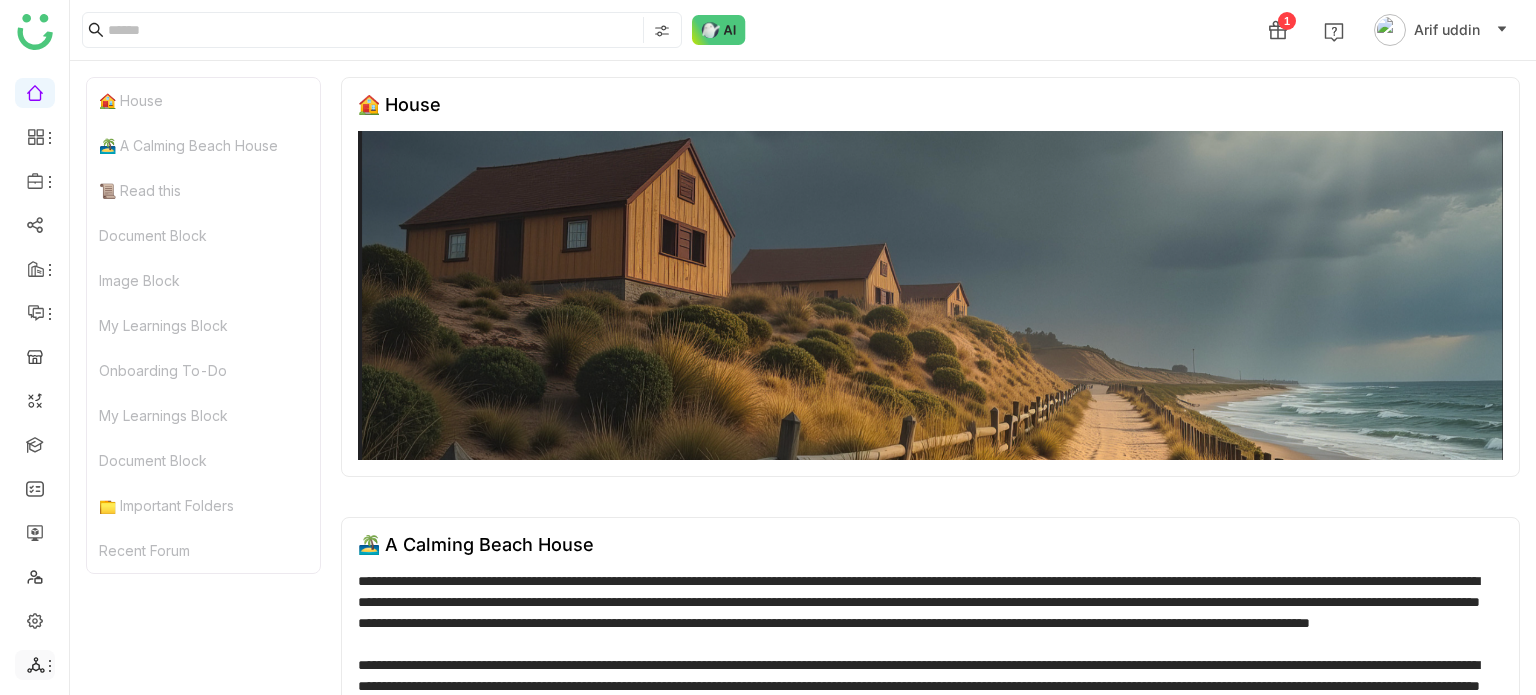 click 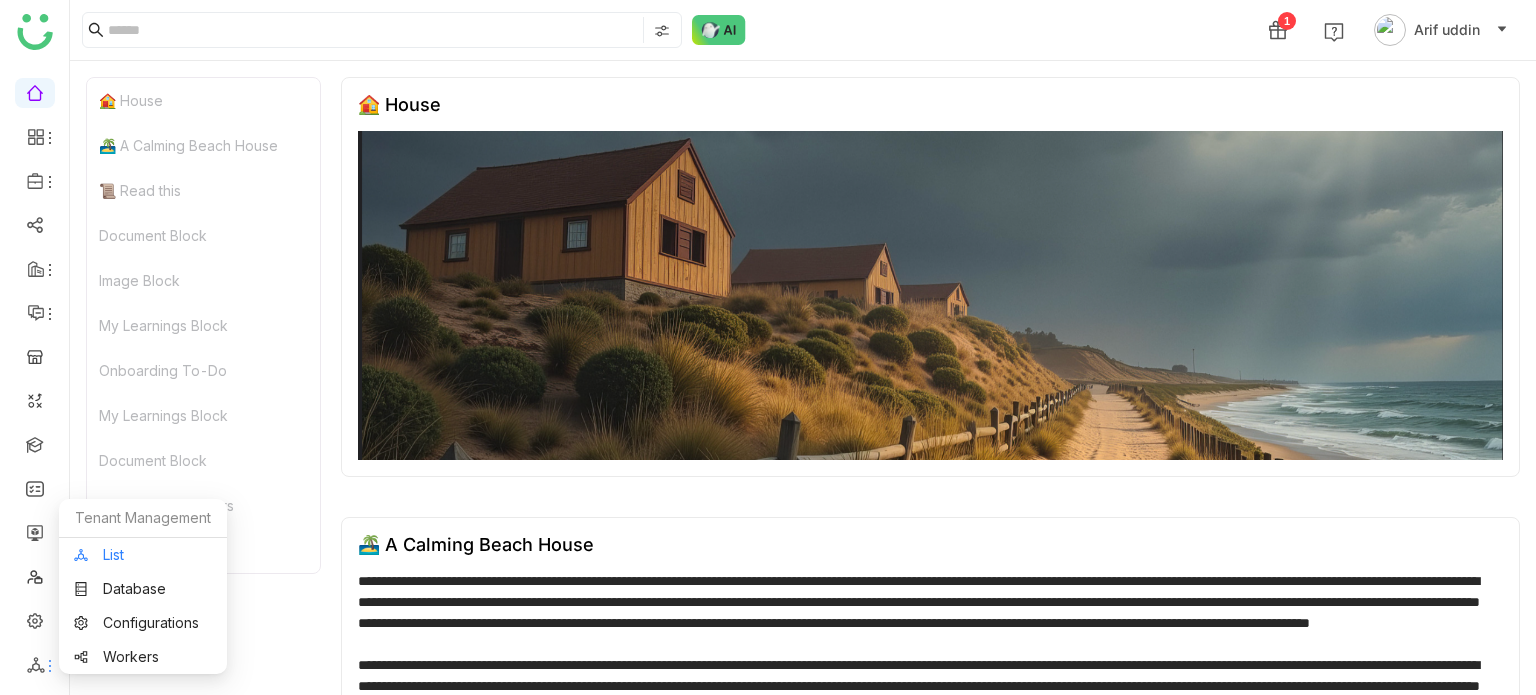 click on "List" at bounding box center [143, 555] 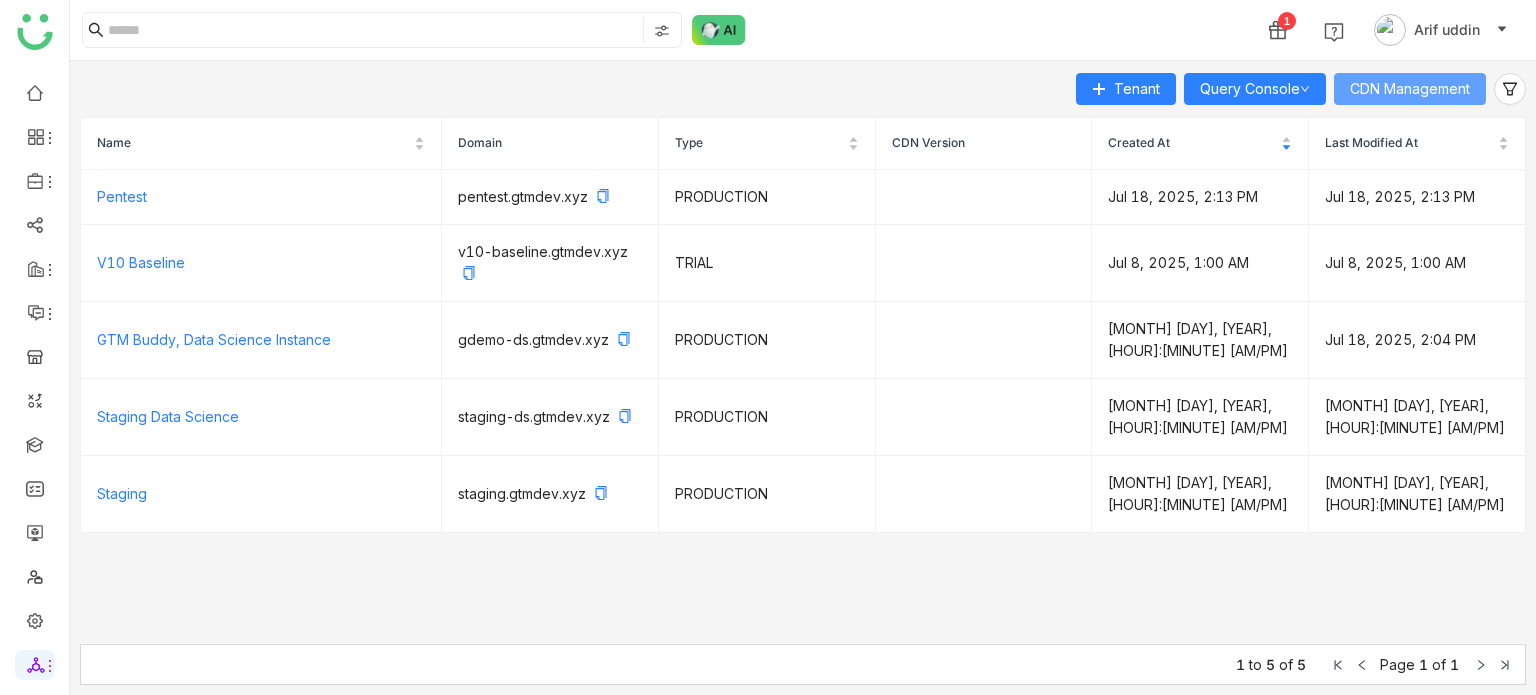 click on "CDN Management" 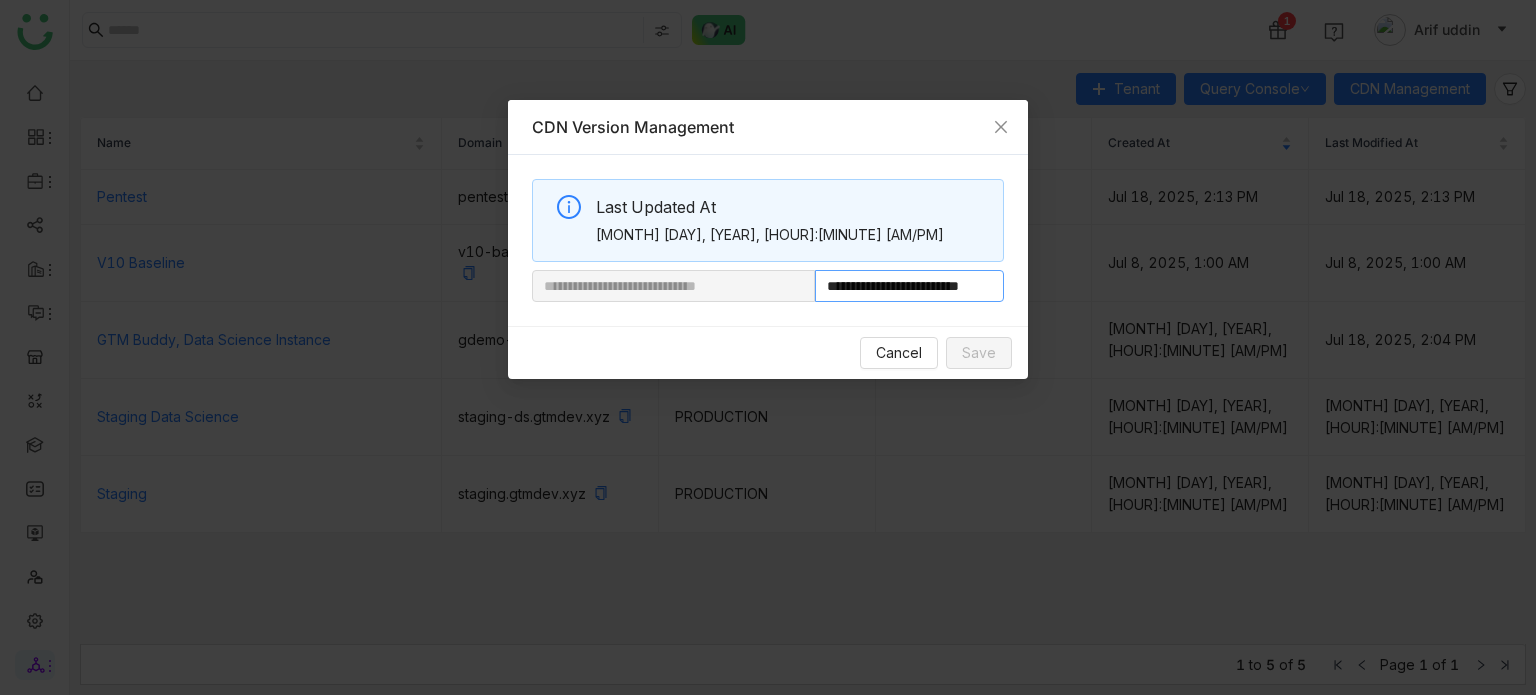 click on "**********" at bounding box center (909, 286) 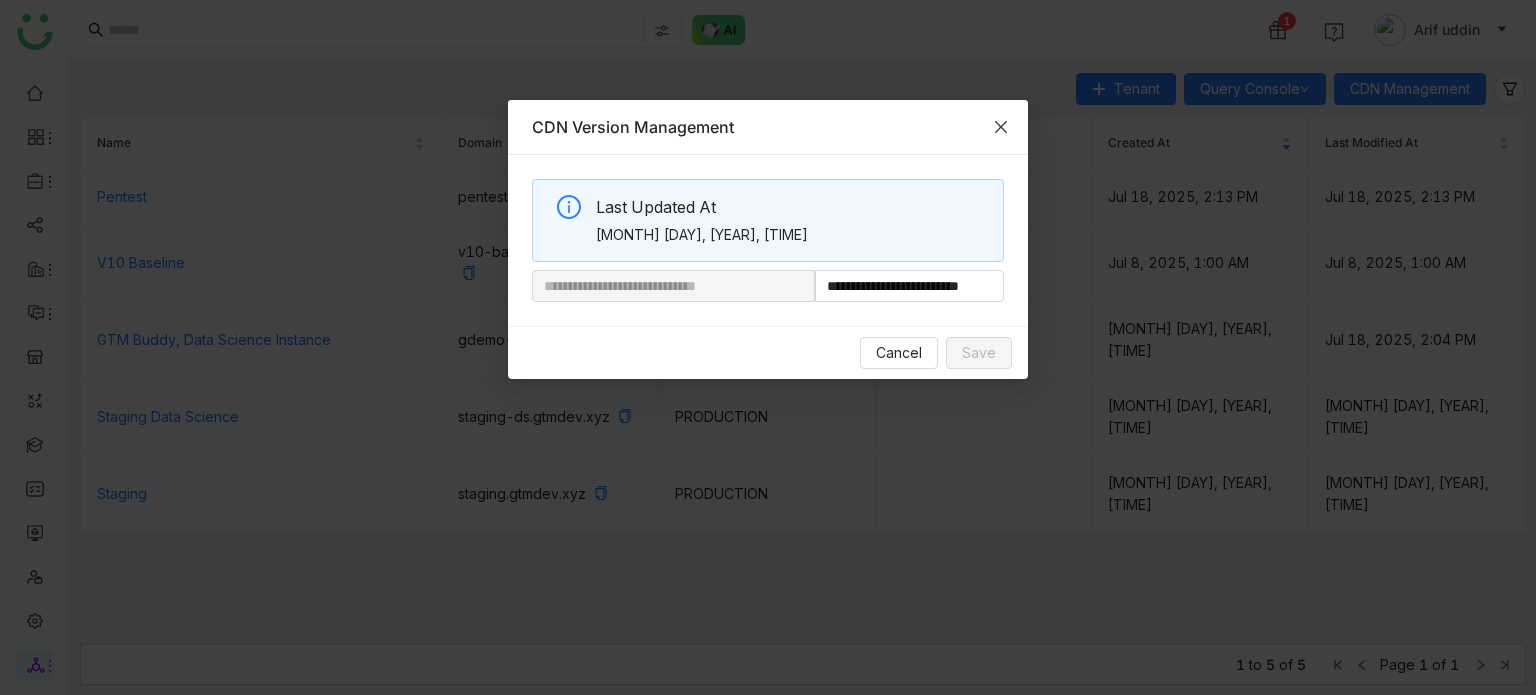 scroll, scrollTop: 0, scrollLeft: 0, axis: both 